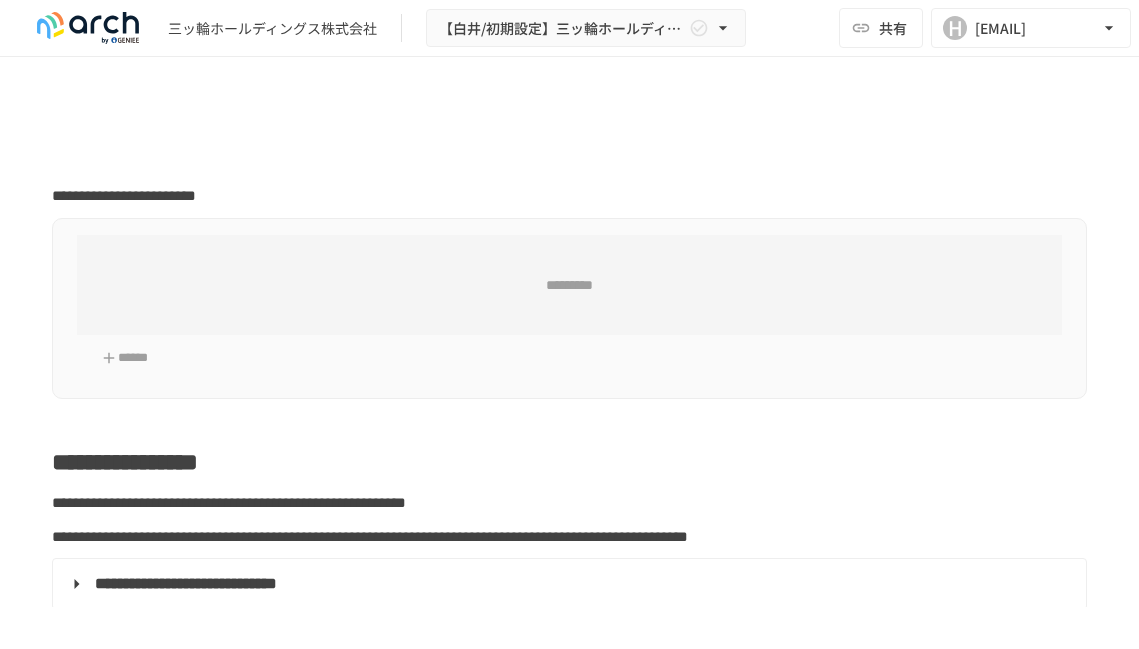 type on "**********" 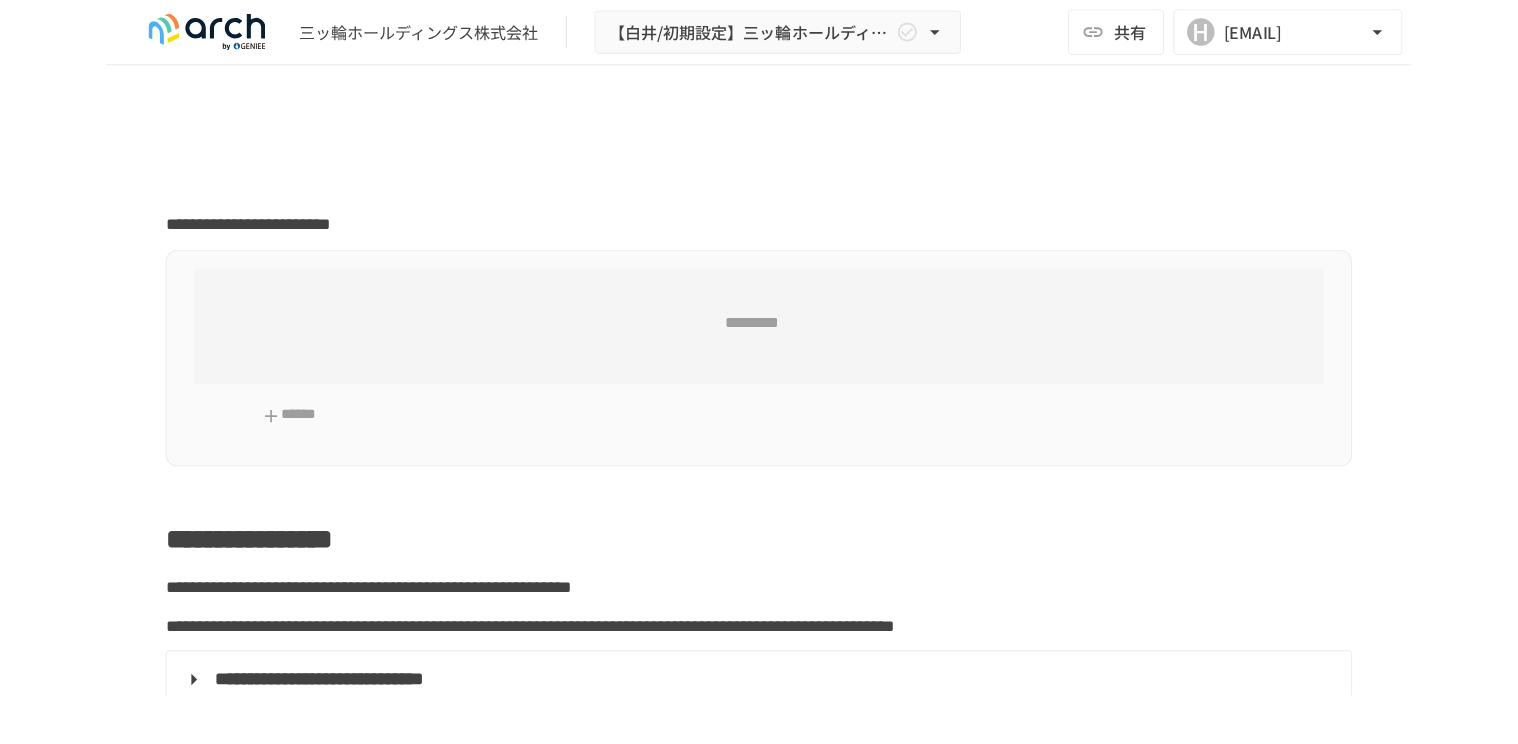 scroll, scrollTop: 0, scrollLeft: 0, axis: both 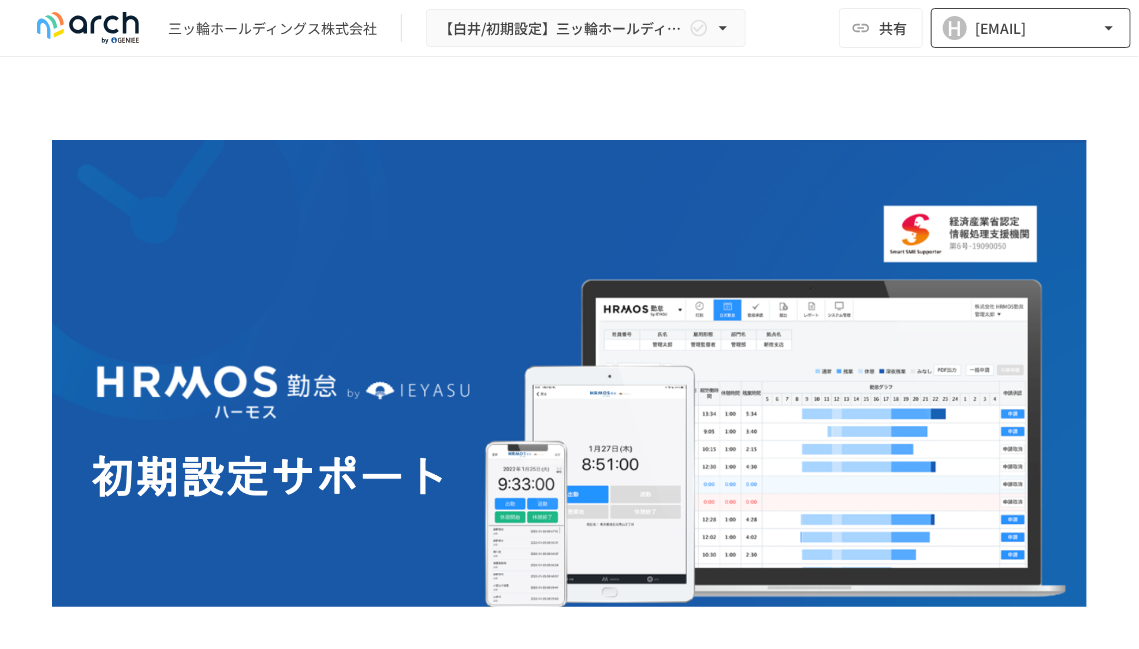 click on "[NAME] [EMAIL]" at bounding box center (1031, 28) 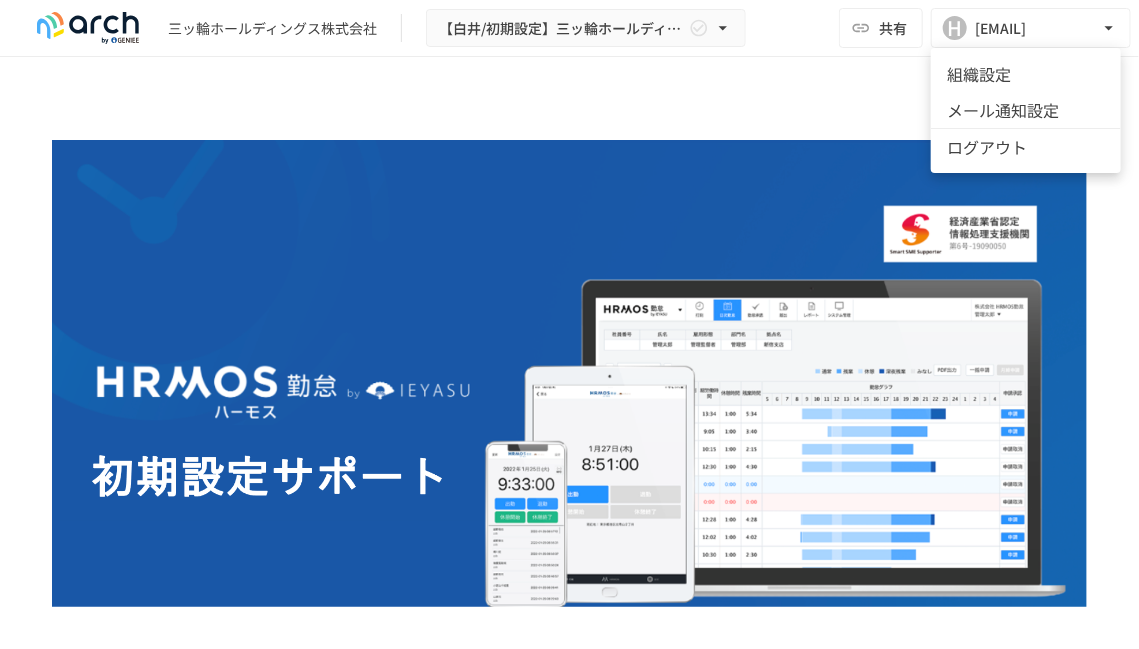 click at bounding box center [569, 324] 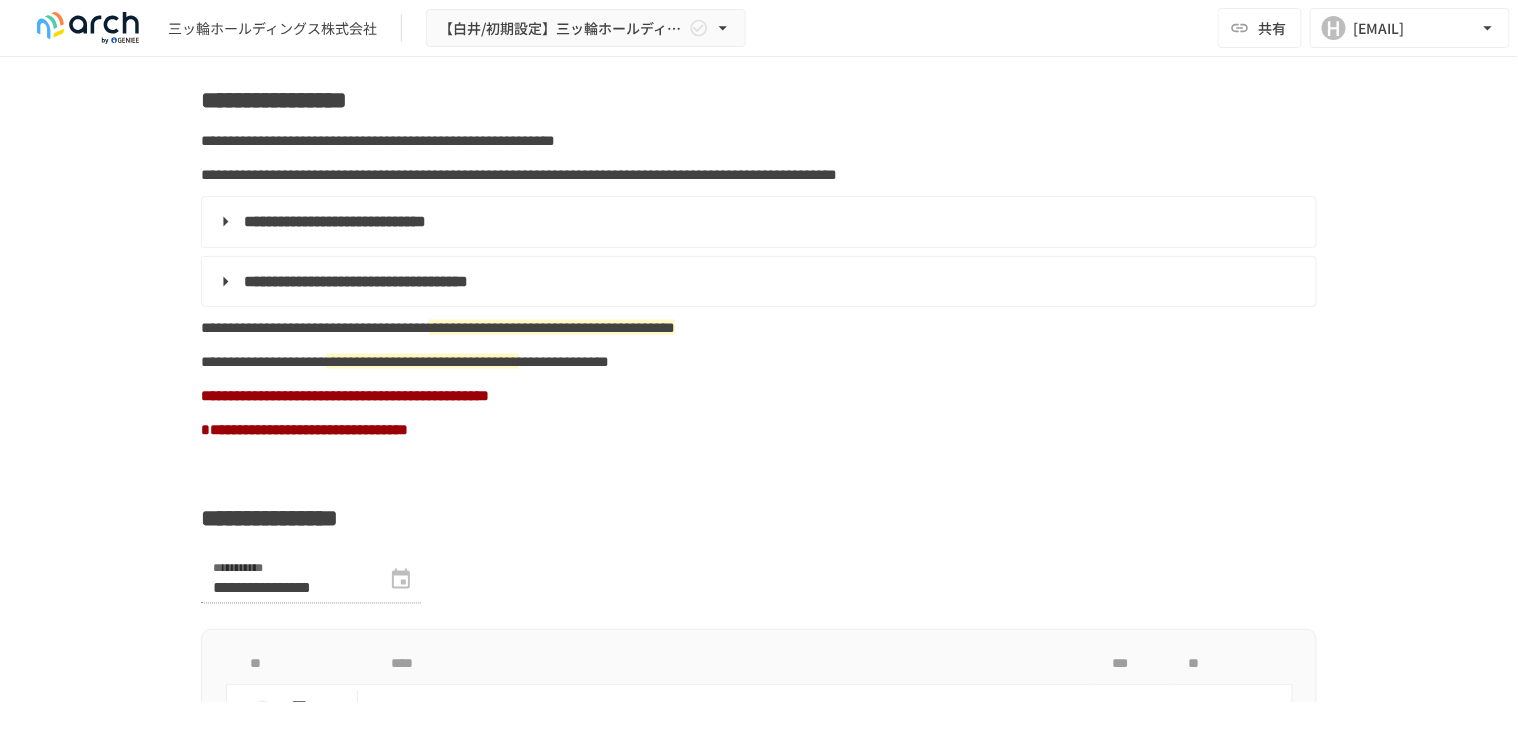 scroll, scrollTop: 1000, scrollLeft: 0, axis: vertical 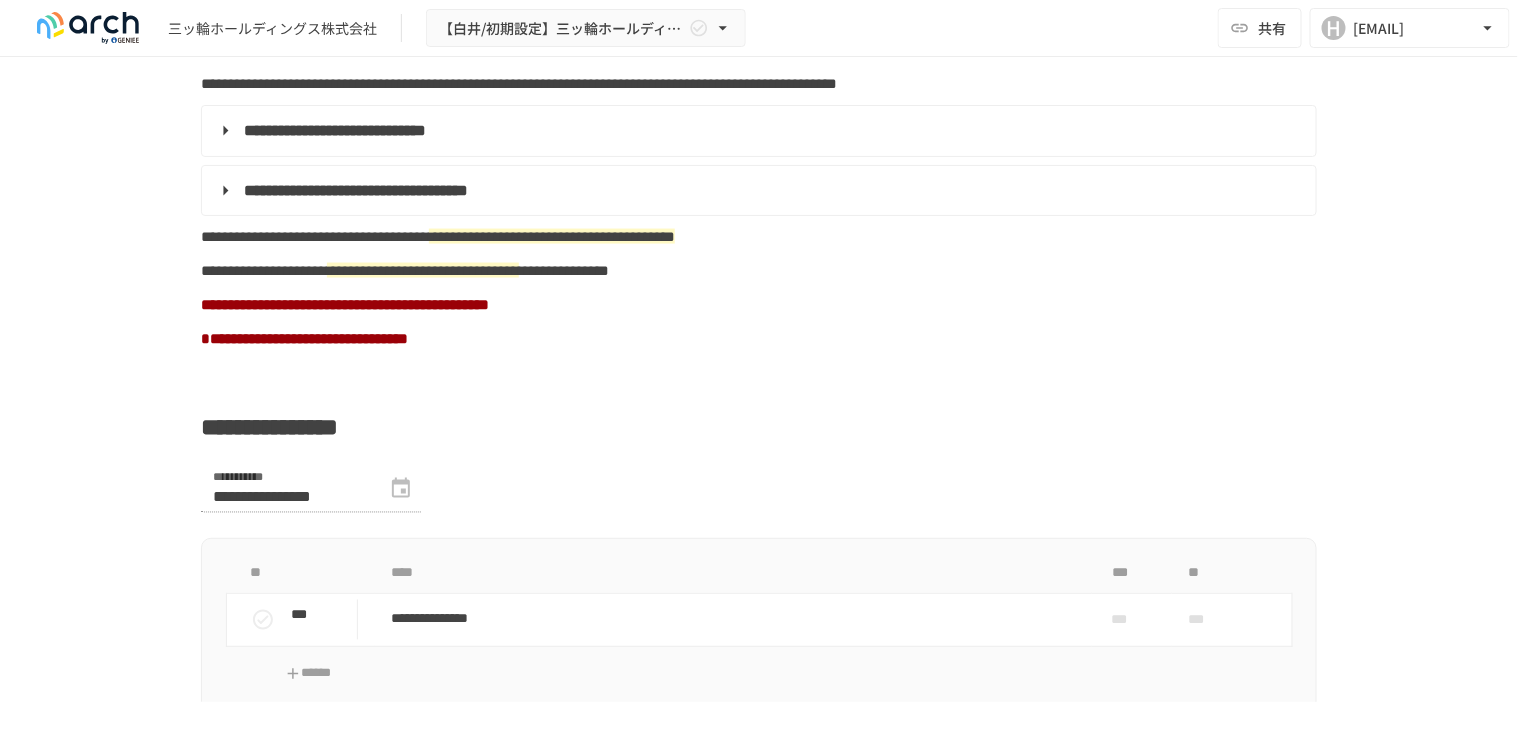 click on "[CREDIT_CARD]" at bounding box center [759, 3027] 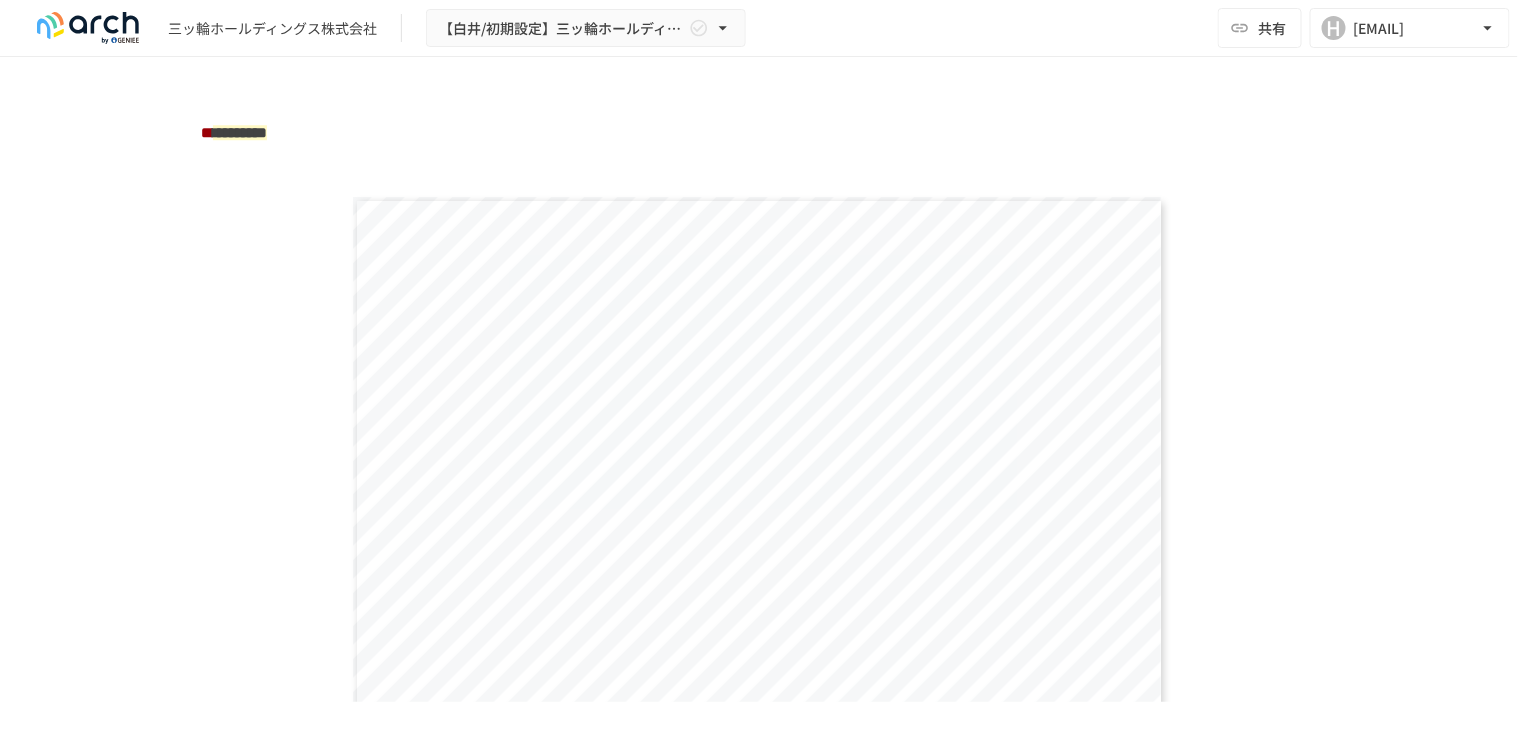 scroll, scrollTop: 1909, scrollLeft: 0, axis: vertical 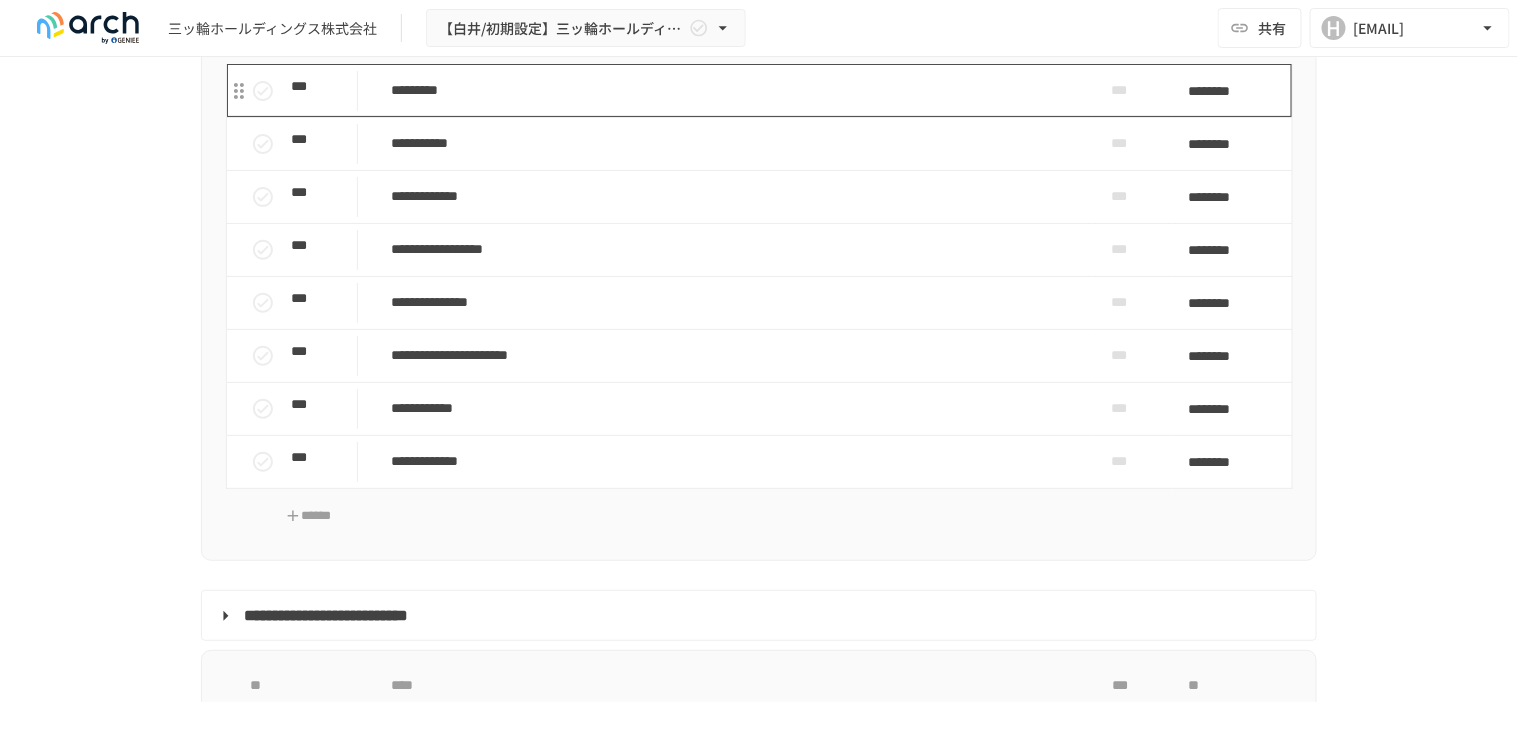 click on "*********" at bounding box center [733, 90] 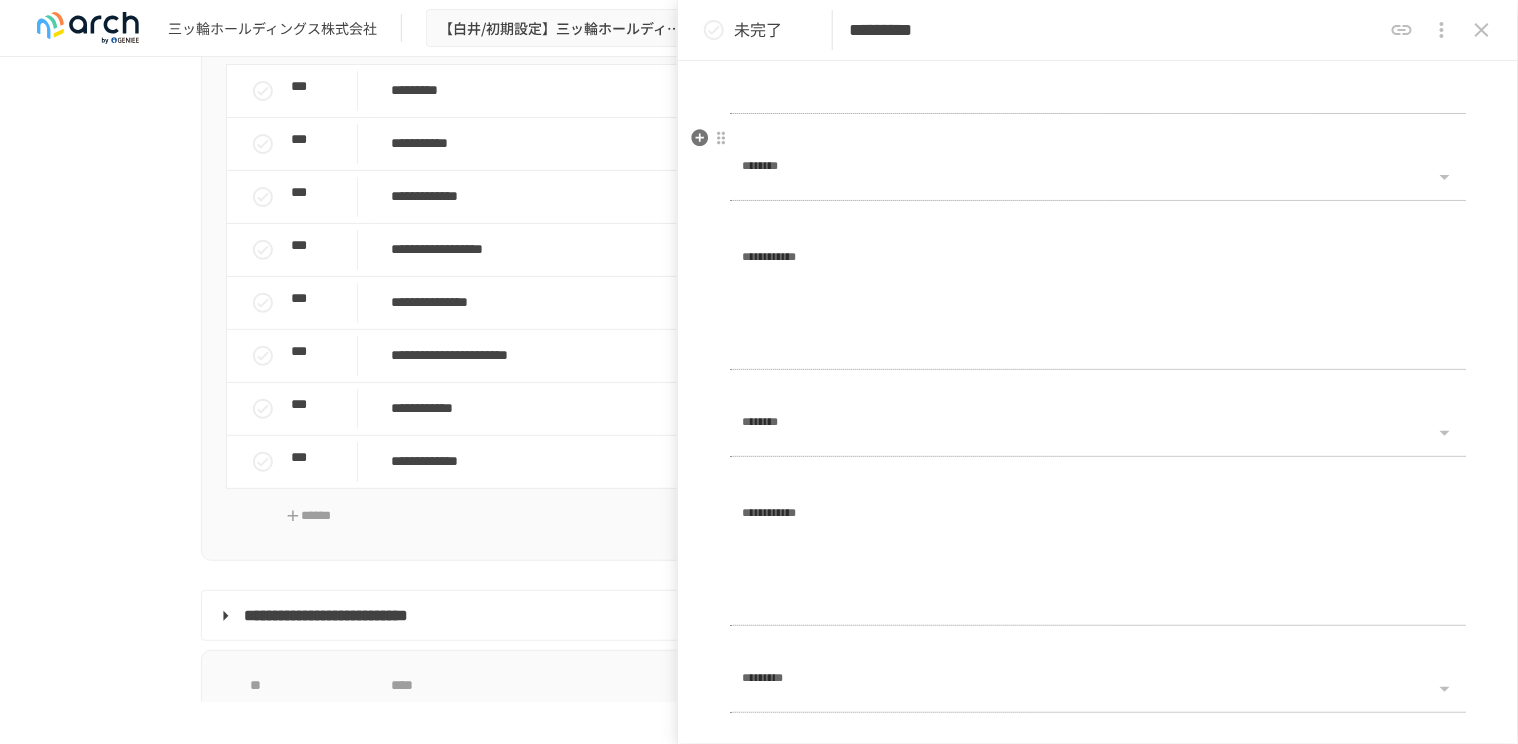 scroll, scrollTop: 1609, scrollLeft: 0, axis: vertical 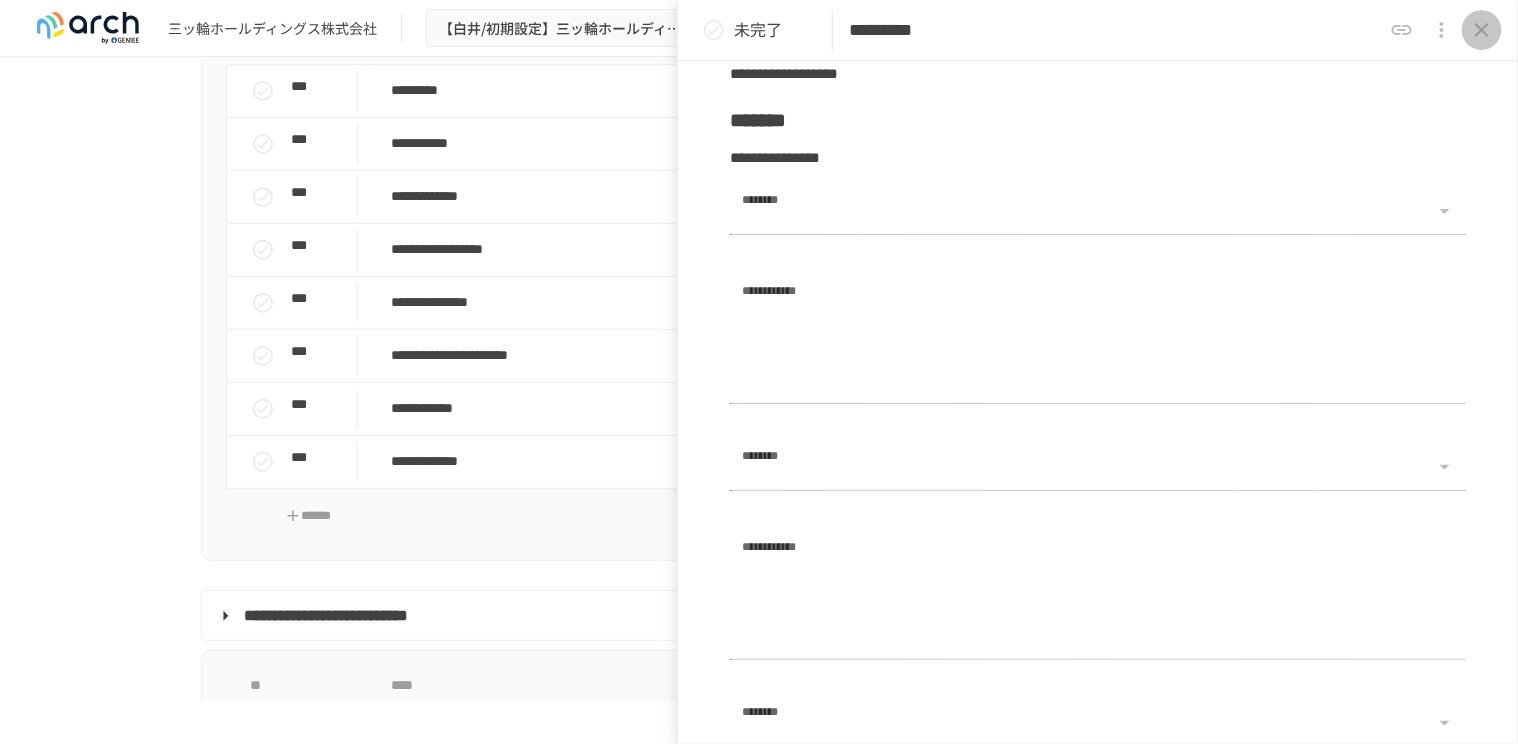 click 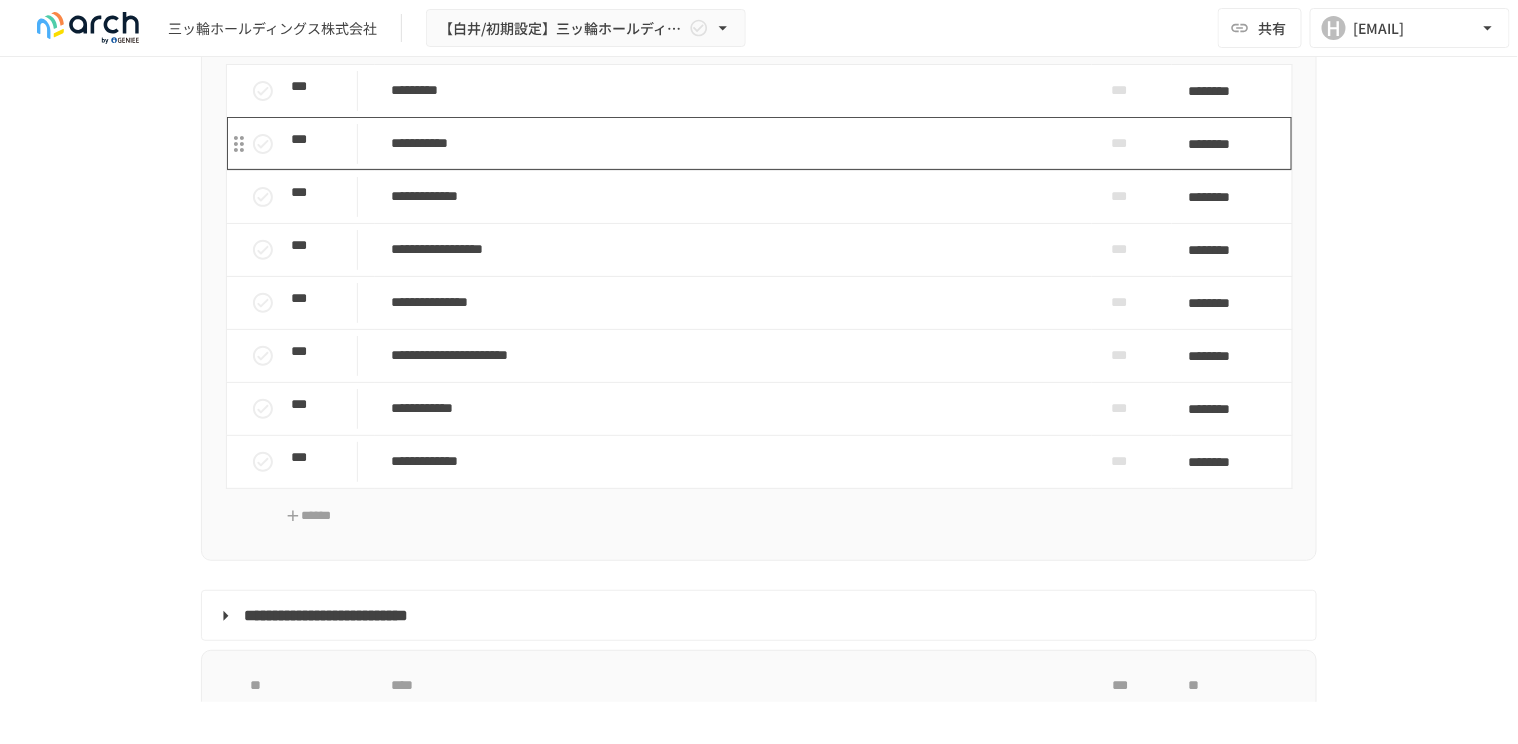 click on "**********" at bounding box center (733, 143) 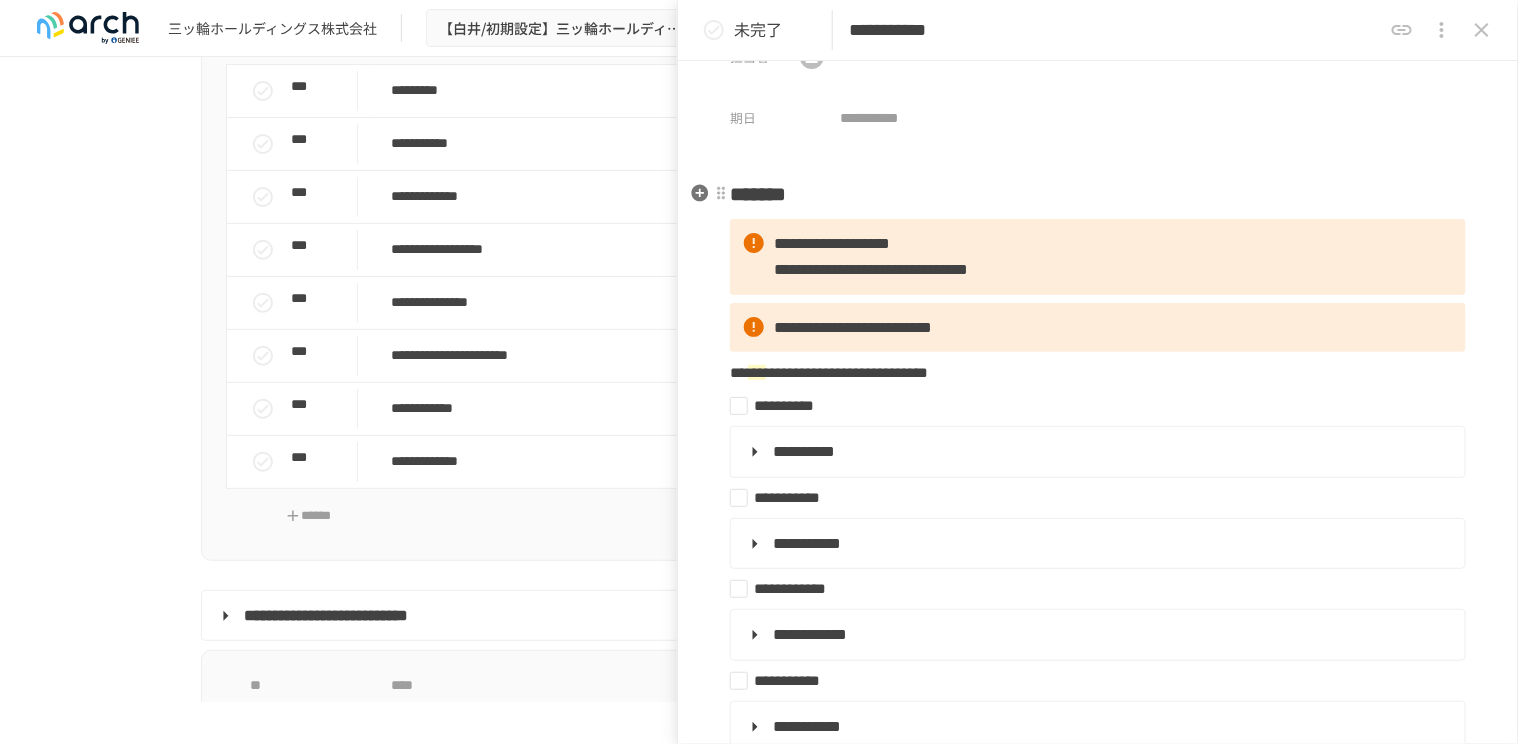 scroll, scrollTop: 181, scrollLeft: 0, axis: vertical 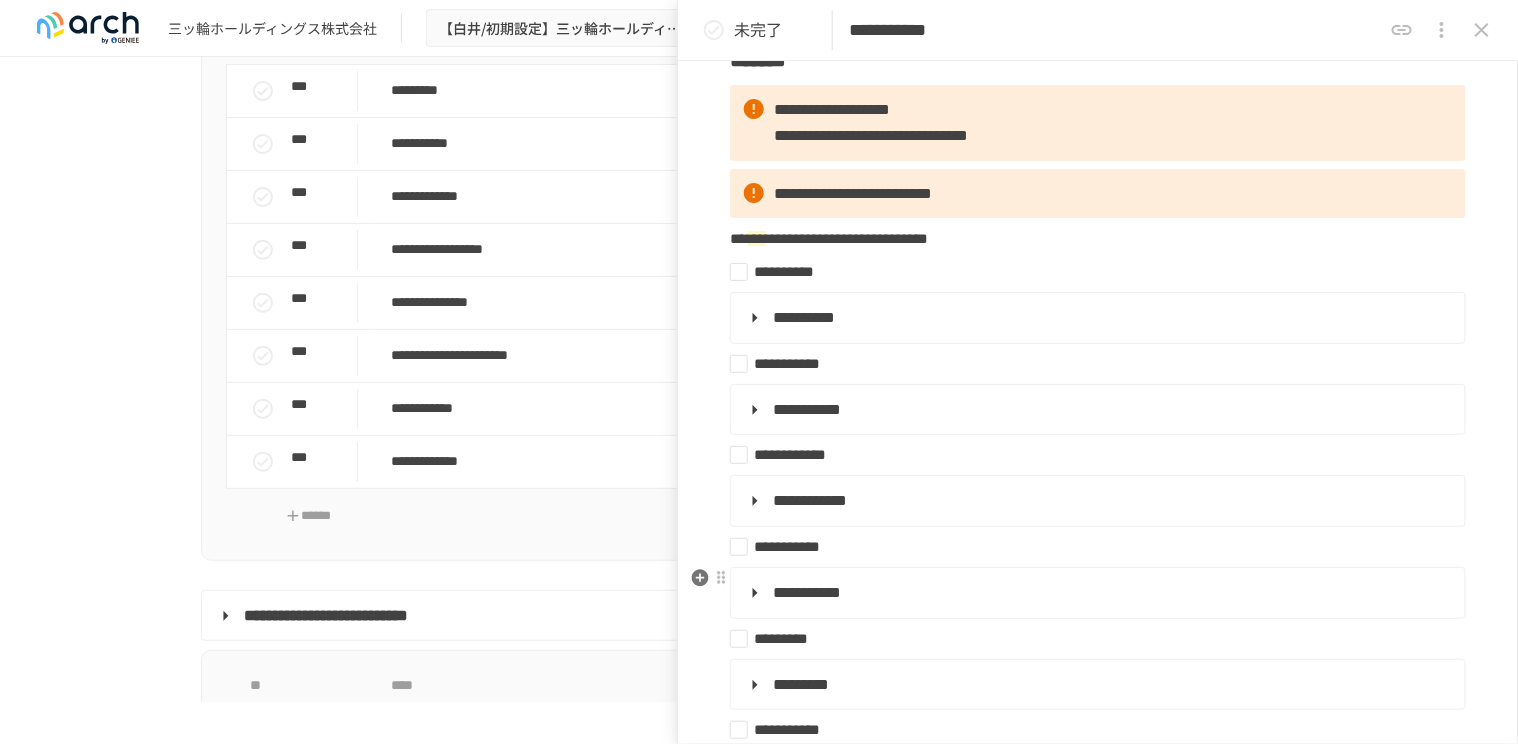click on "**********" at bounding box center [1096, 593] 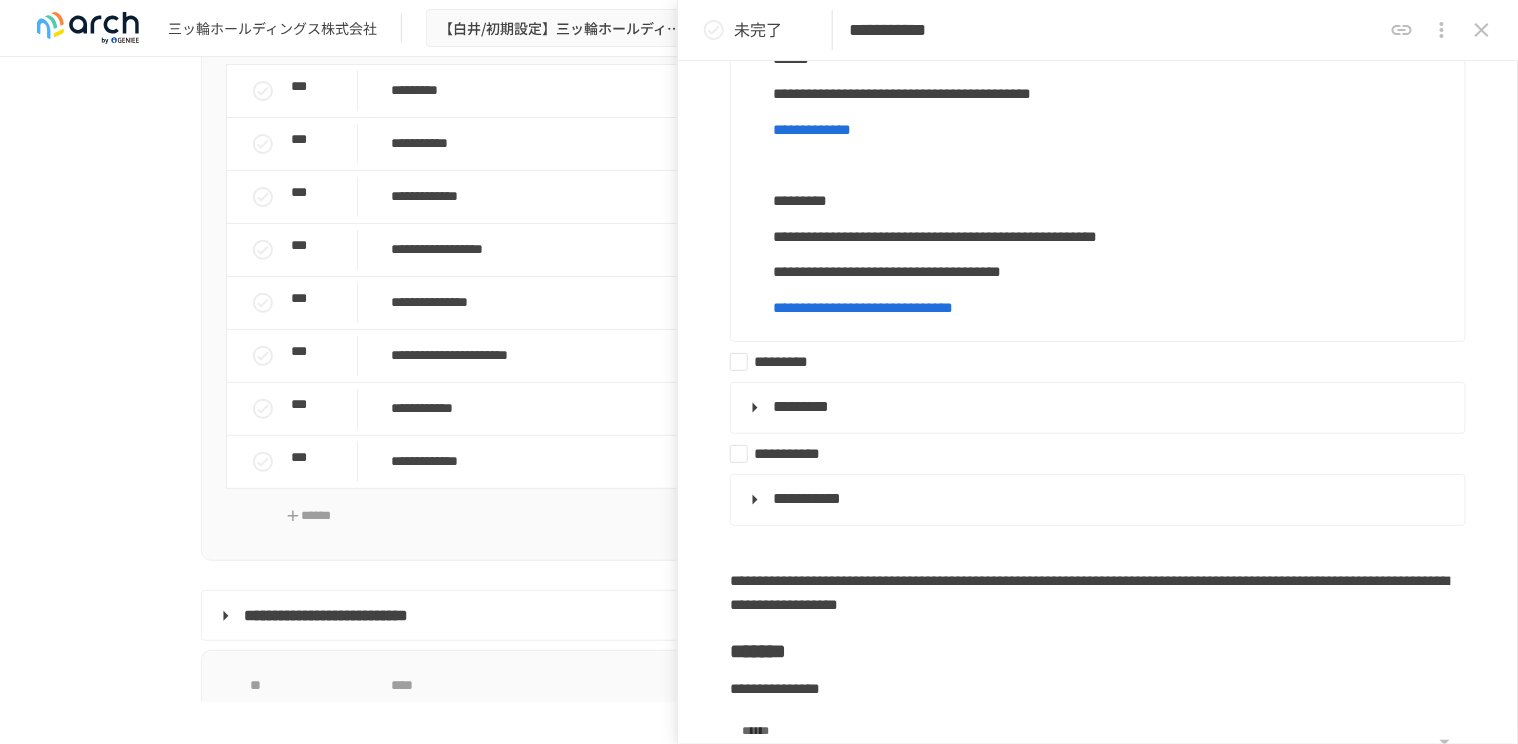 scroll, scrollTop: 1181, scrollLeft: 0, axis: vertical 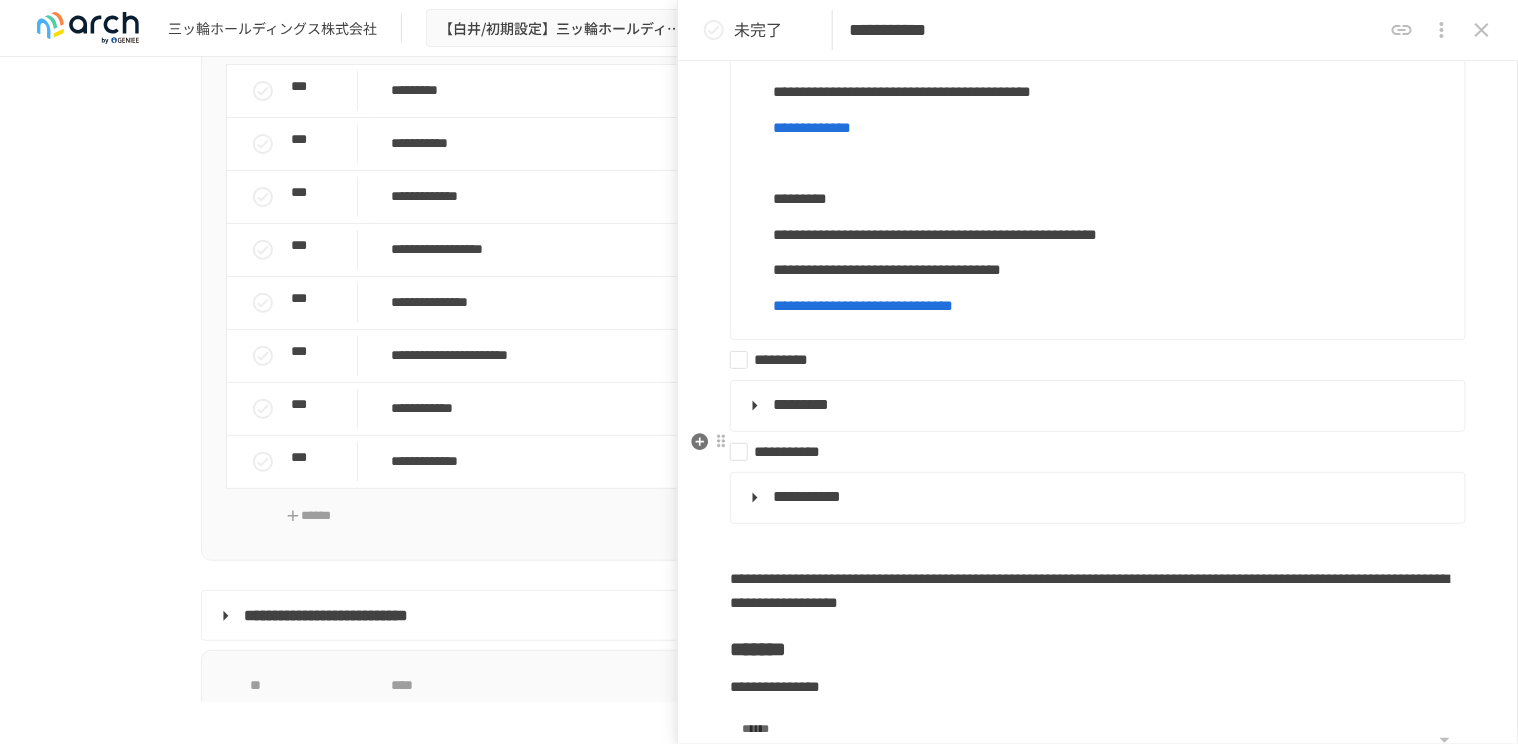 click on "*********" at bounding box center [1096, 406] 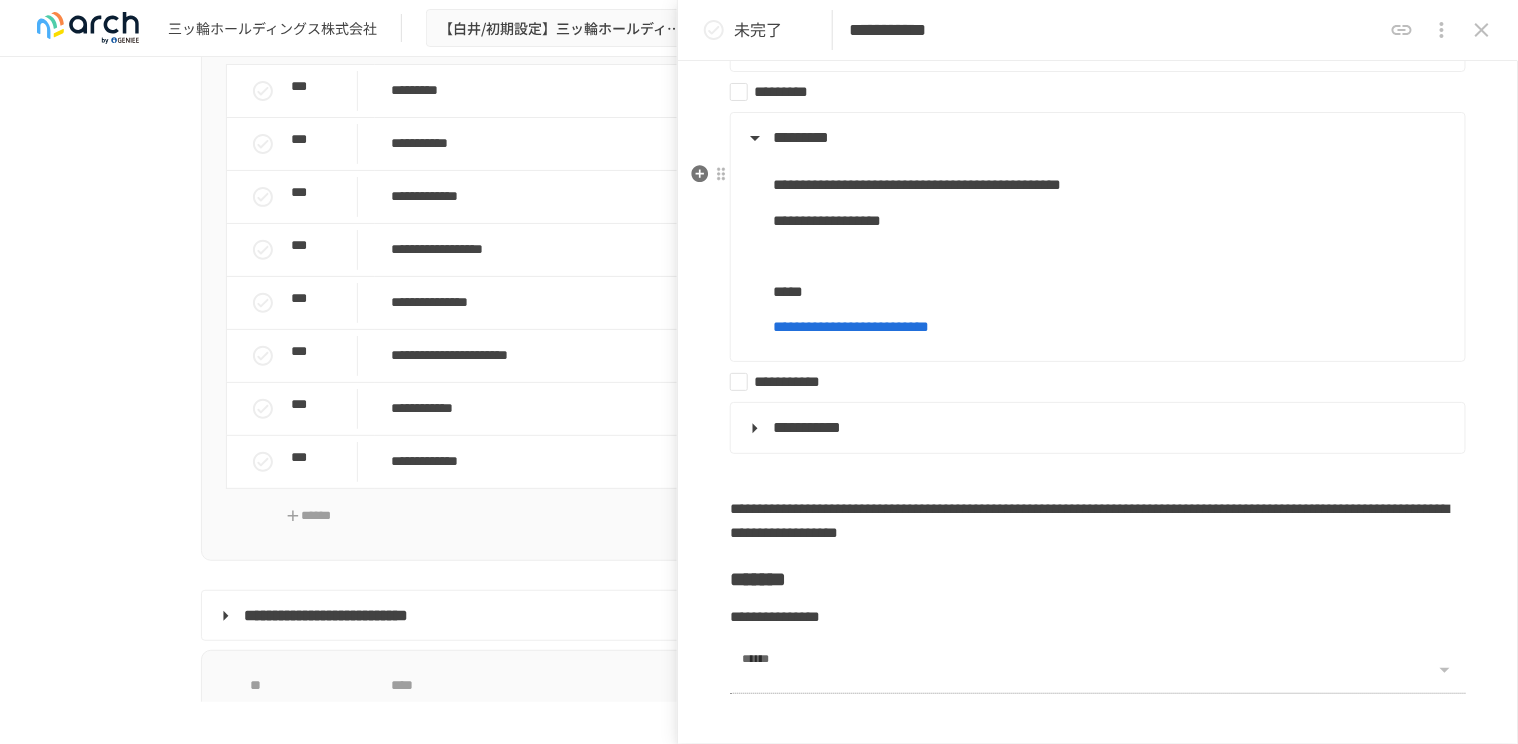 scroll, scrollTop: 1454, scrollLeft: 0, axis: vertical 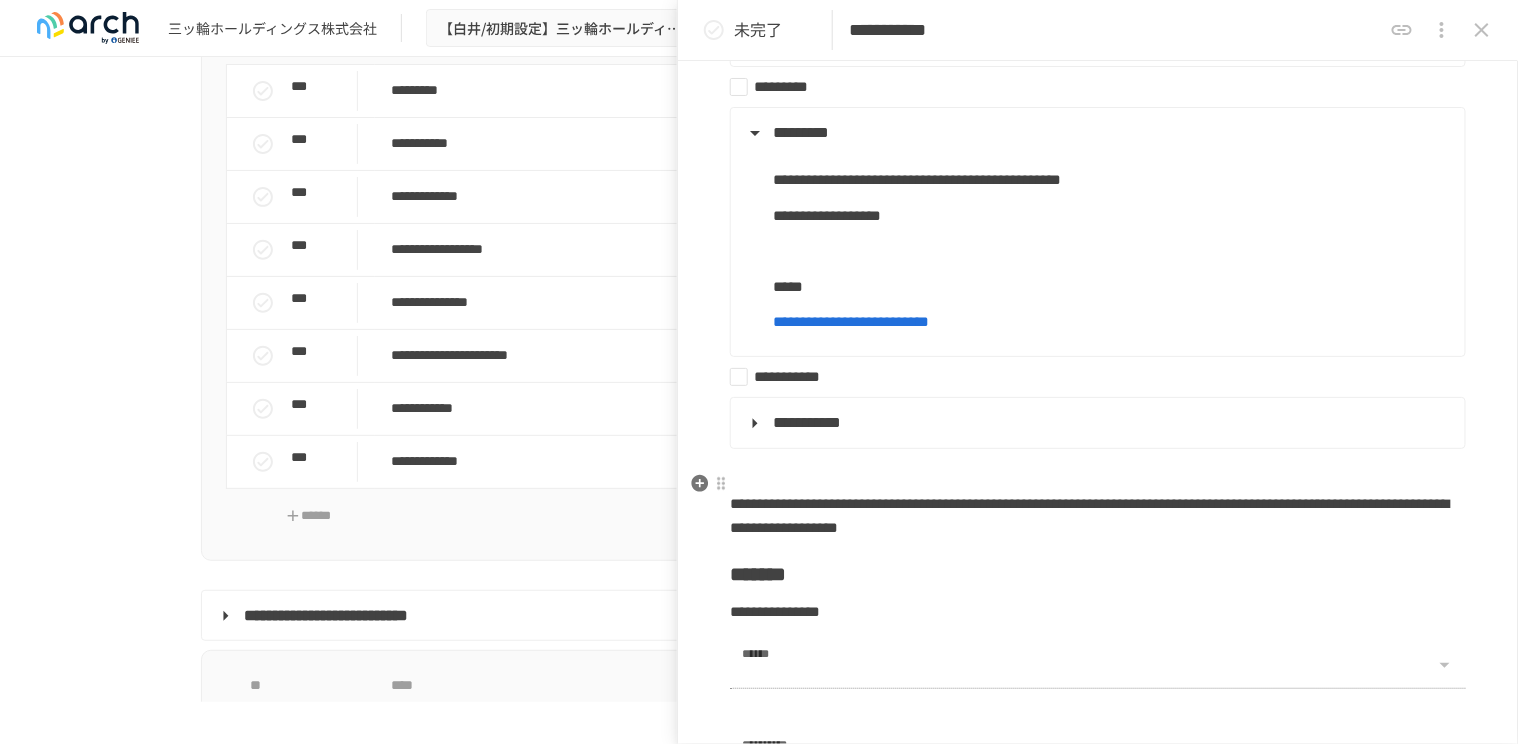 click on "**********" at bounding box center [1096, 423] 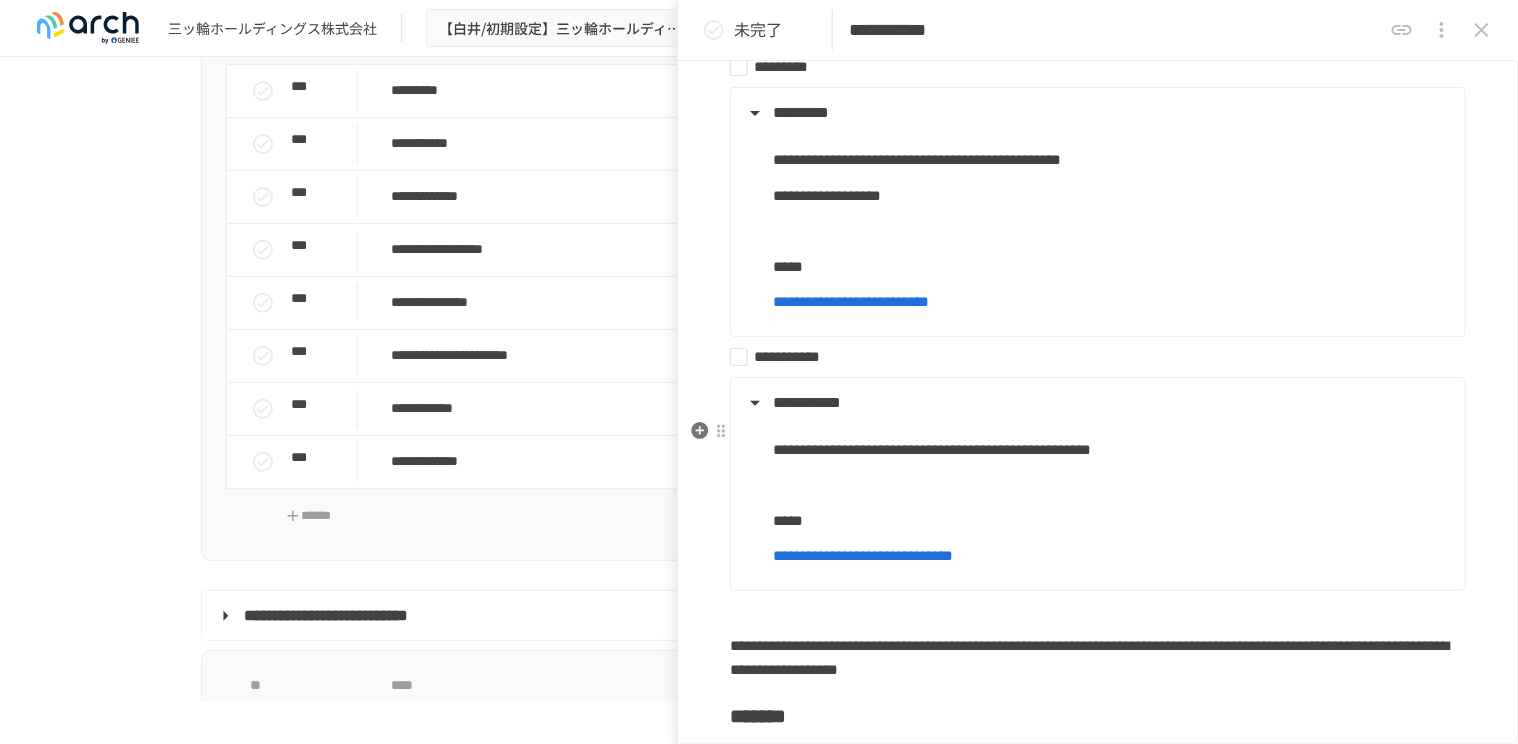 scroll, scrollTop: 1363, scrollLeft: 0, axis: vertical 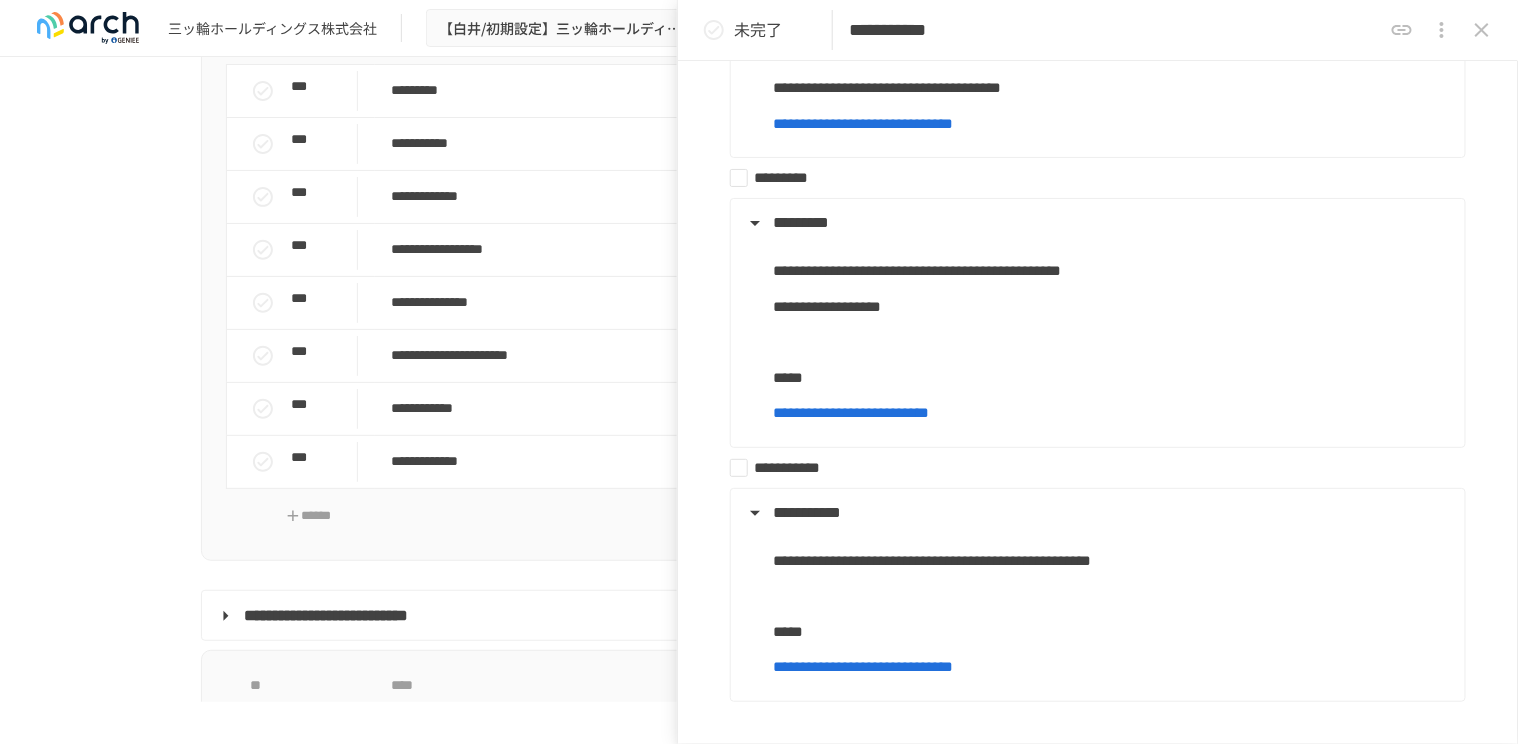 click 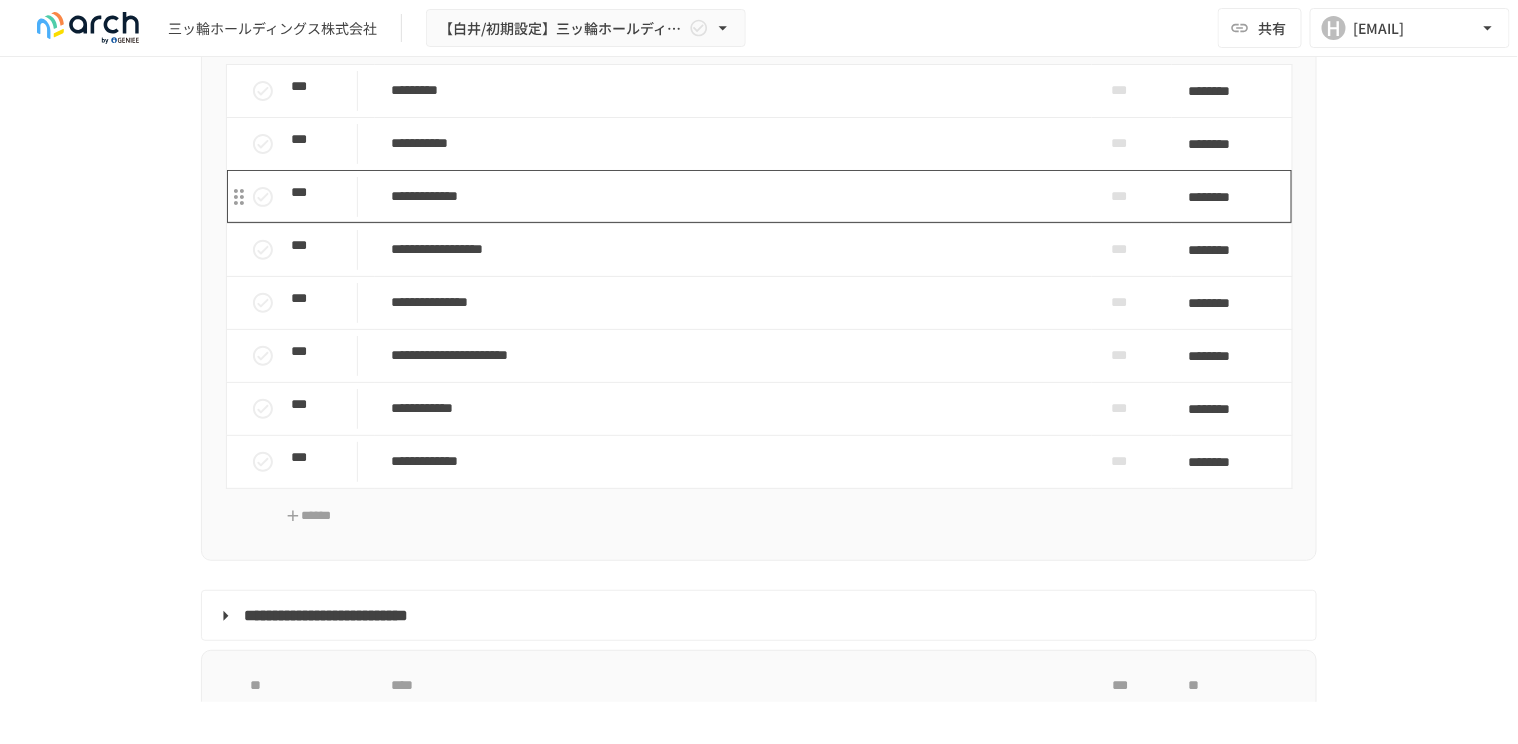 click on "**********" at bounding box center [733, 196] 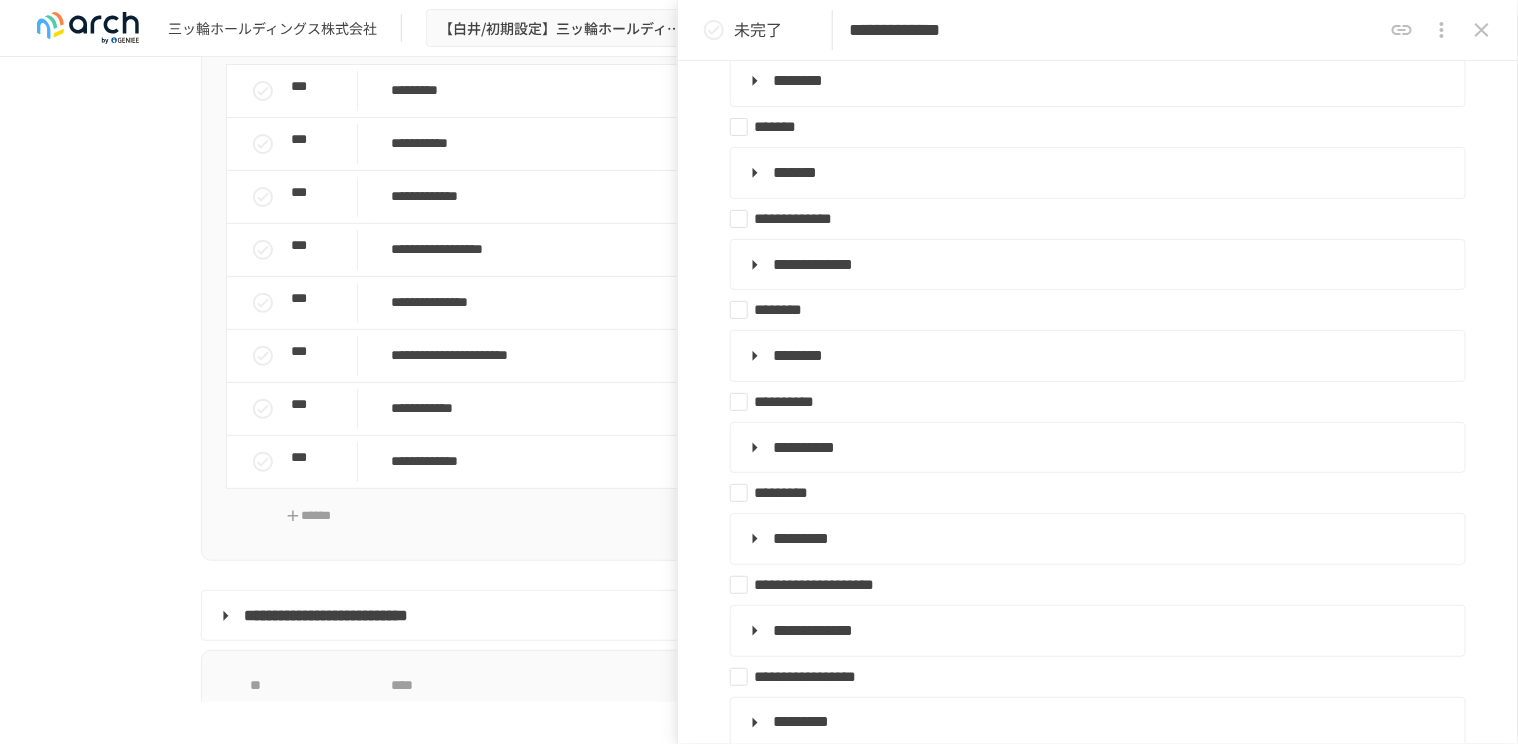 scroll, scrollTop: 727, scrollLeft: 0, axis: vertical 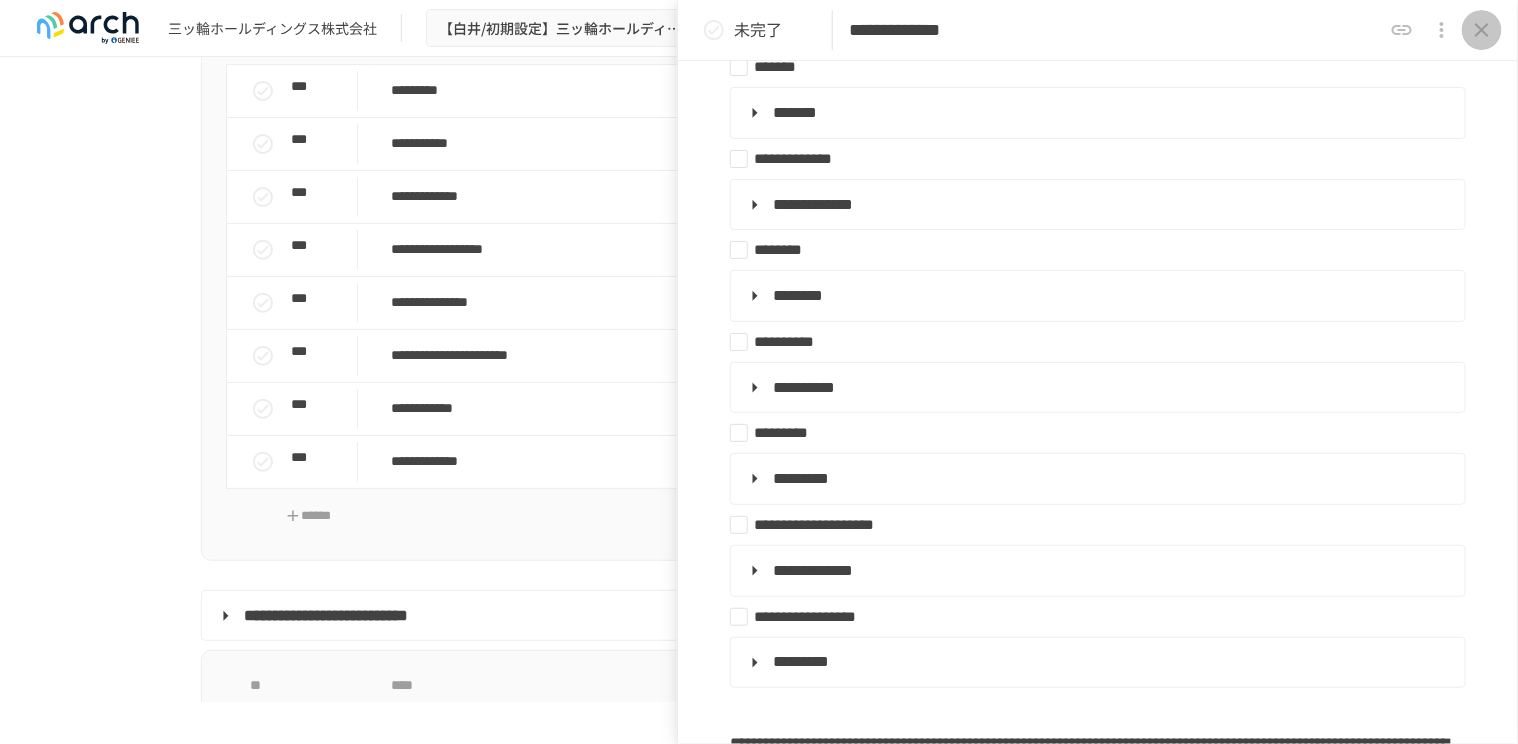 click 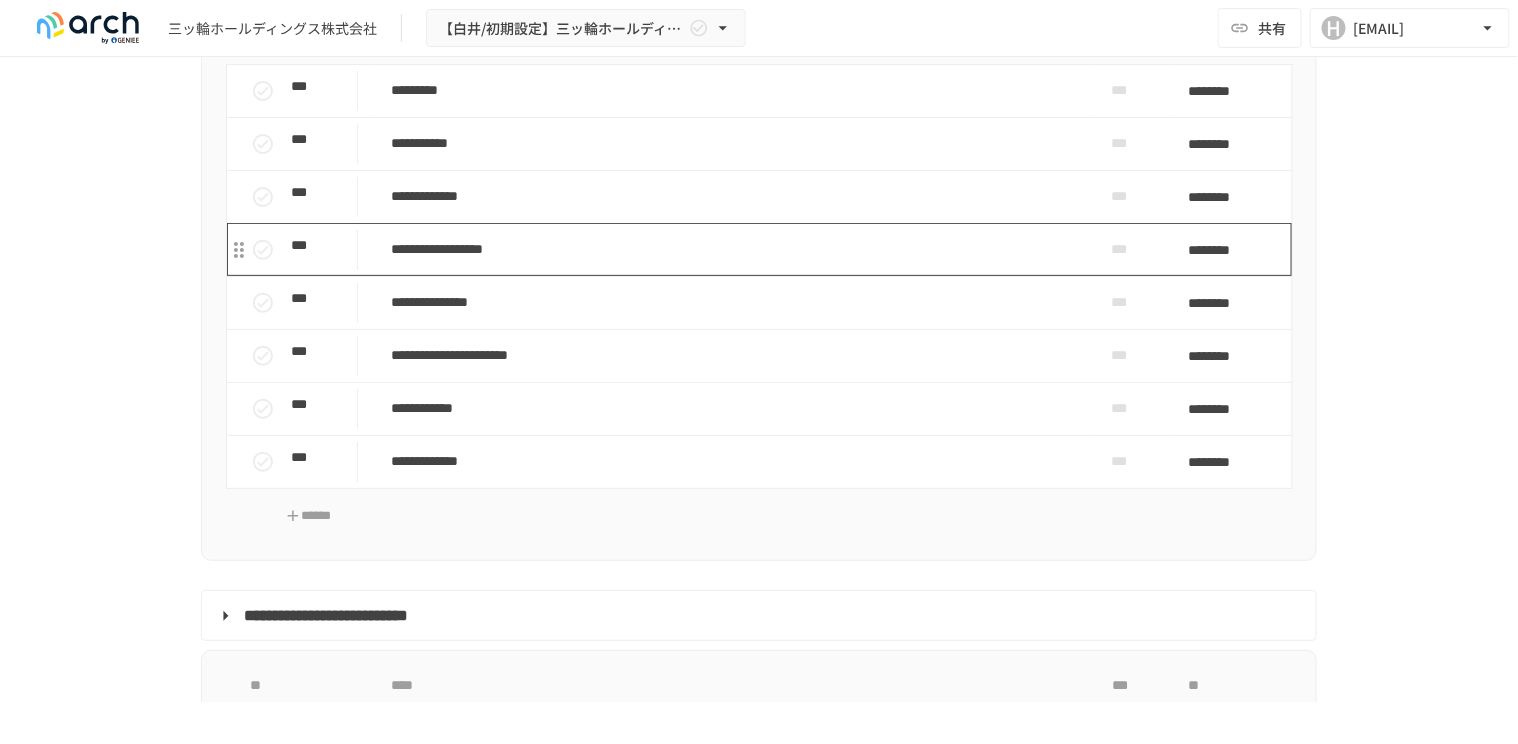 click on "**********" at bounding box center (733, 249) 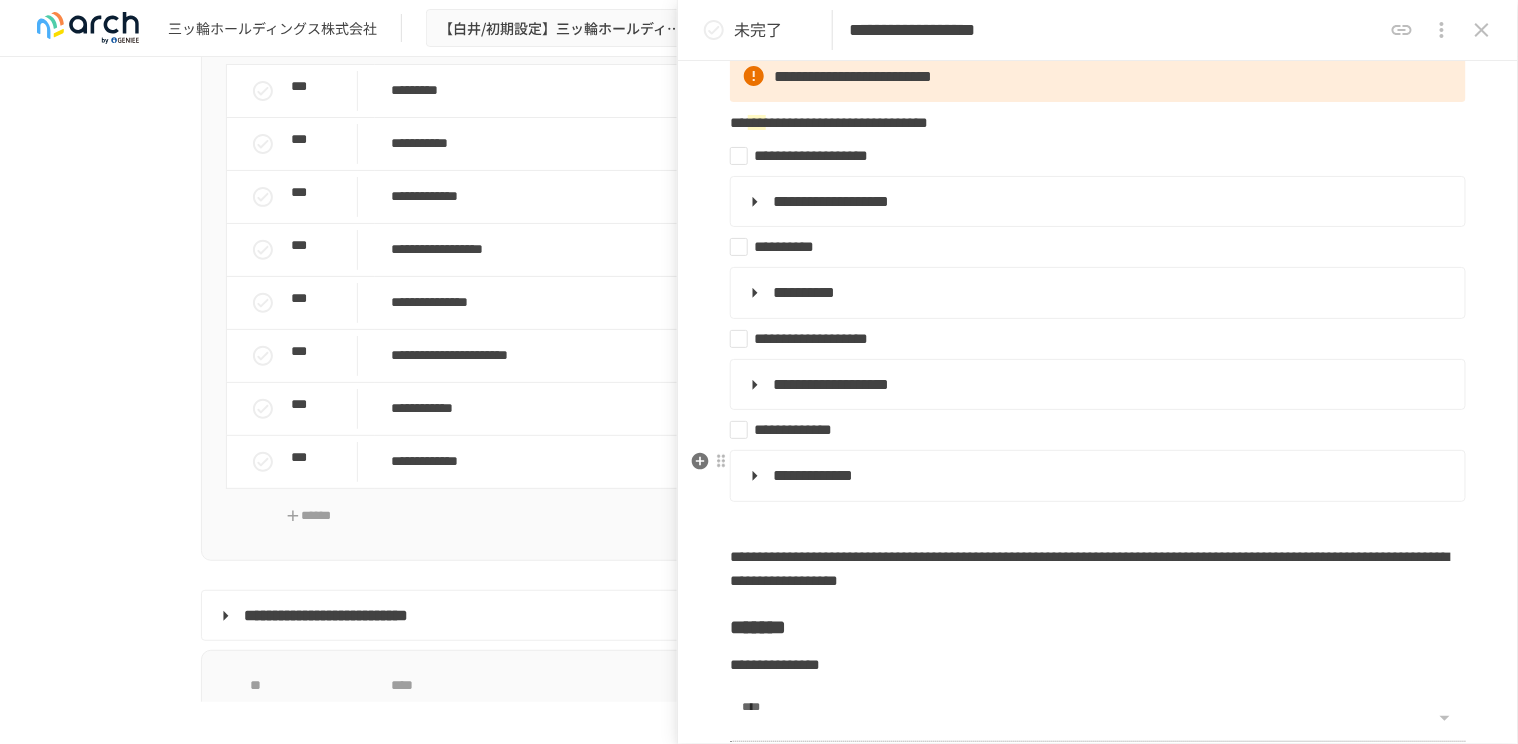 scroll, scrollTop: 363, scrollLeft: 0, axis: vertical 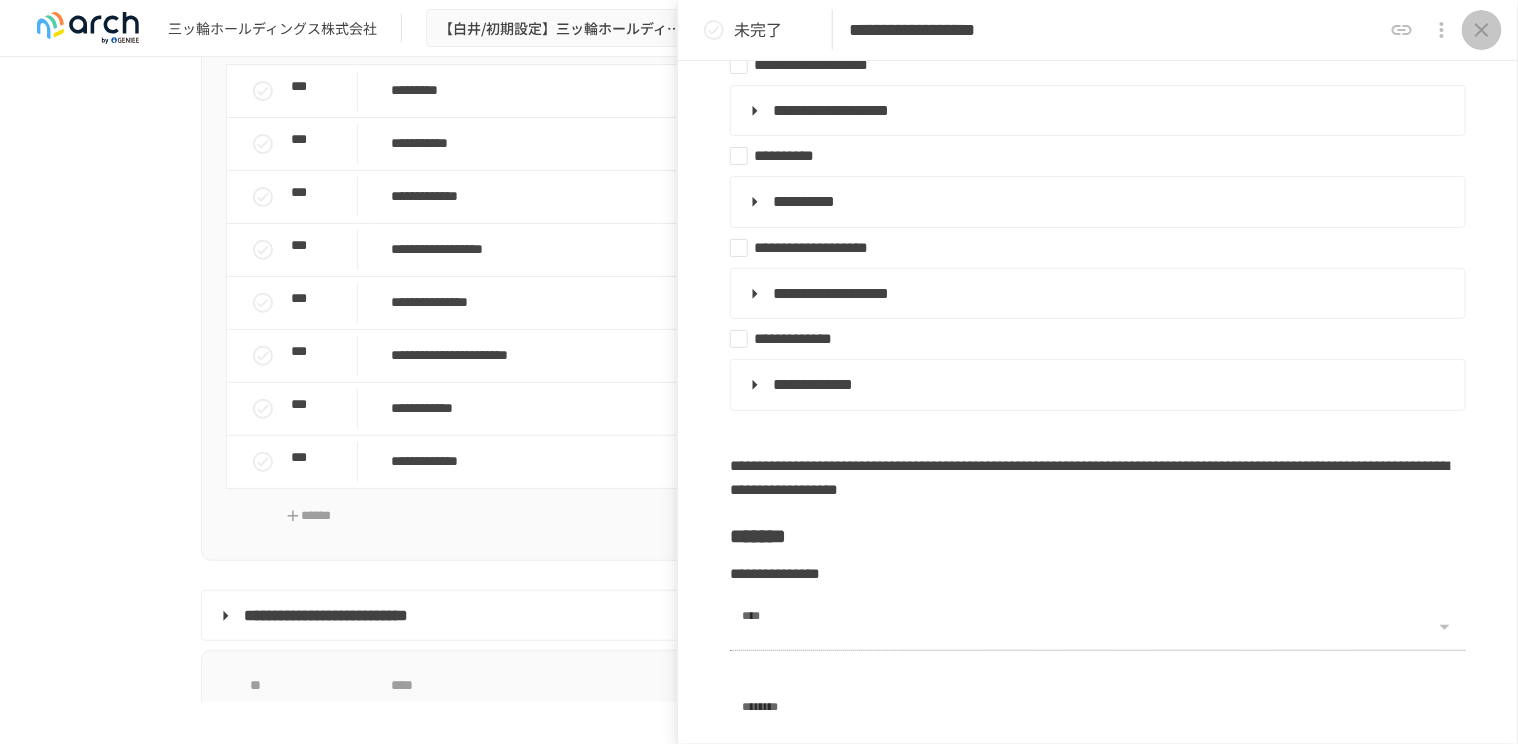 click 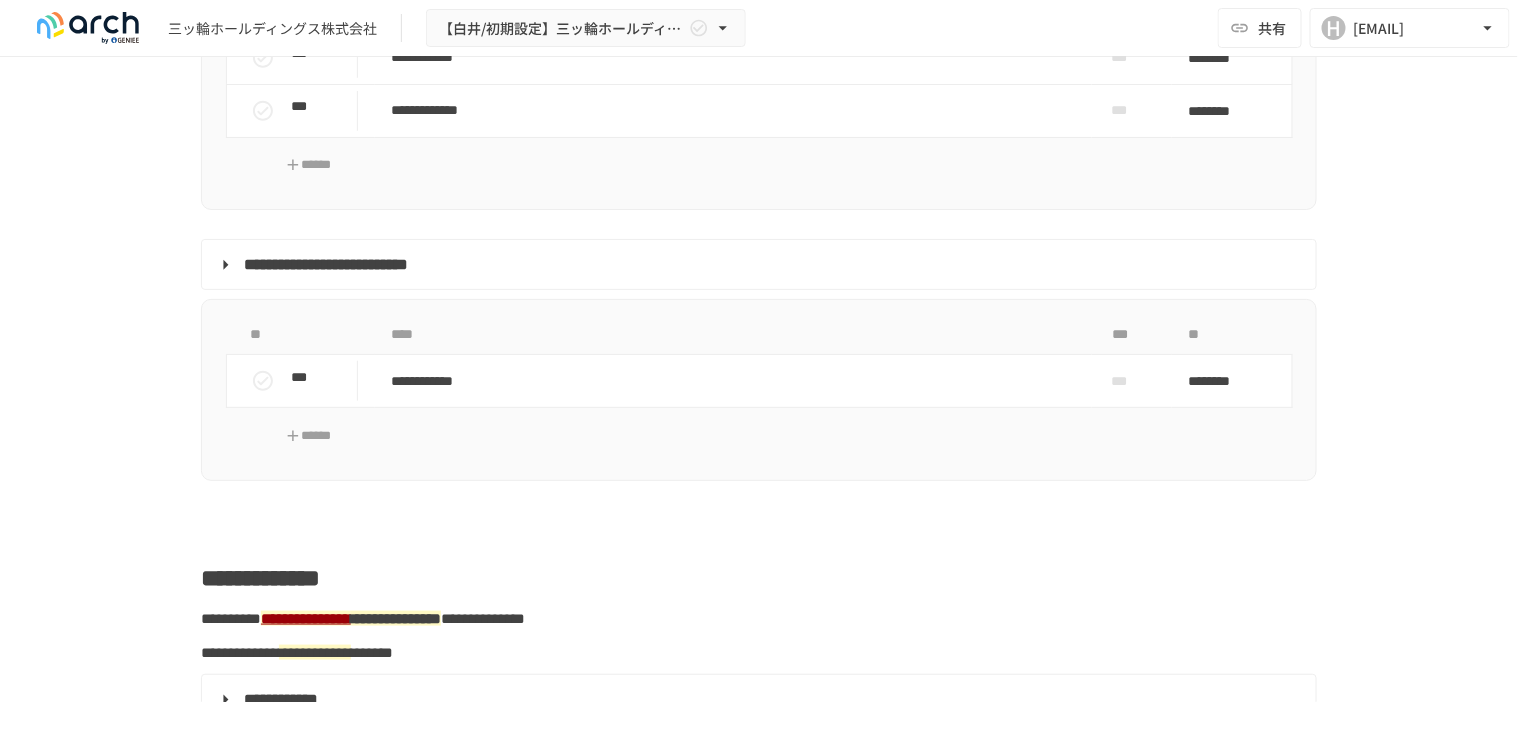 scroll, scrollTop: 3181, scrollLeft: 0, axis: vertical 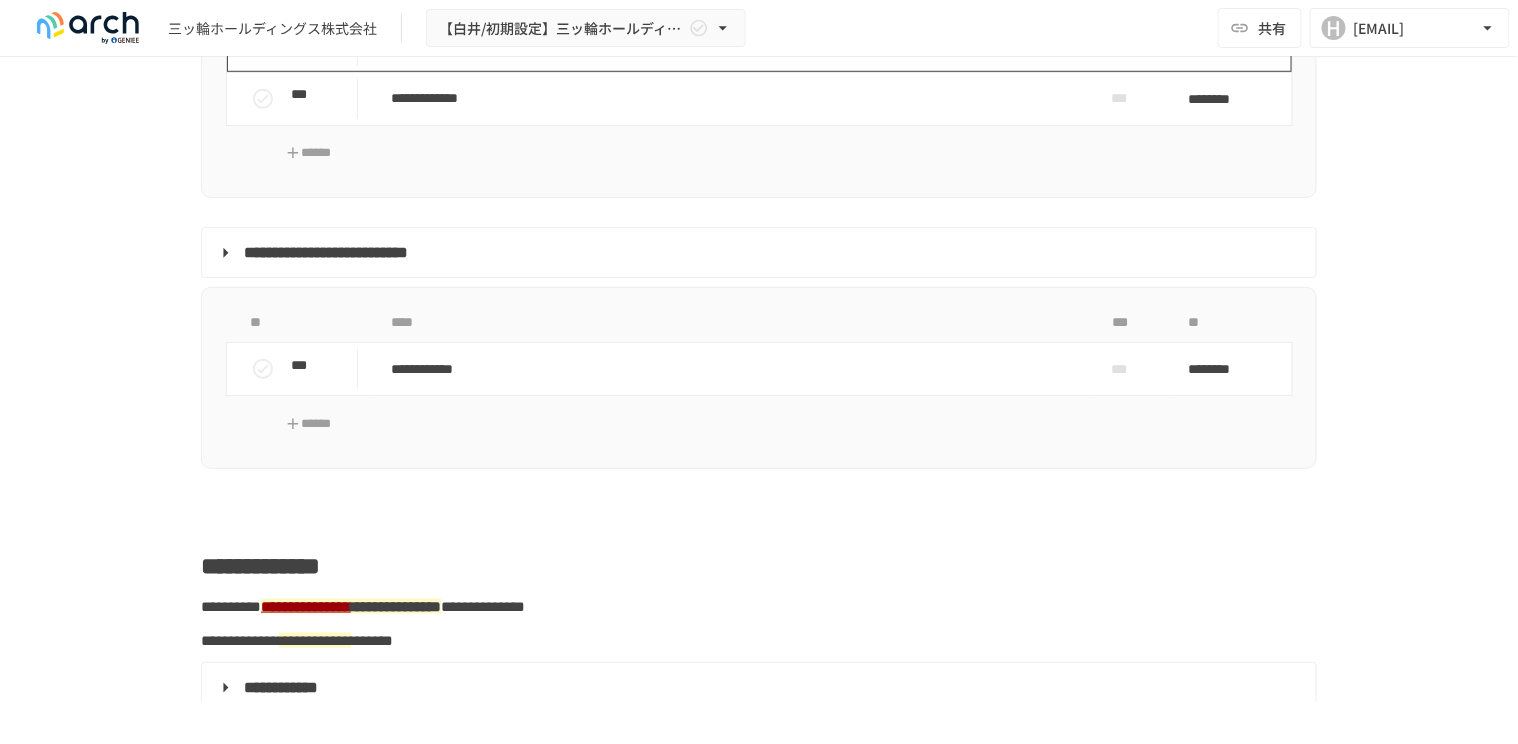 click on "**********" at bounding box center (733, 45) 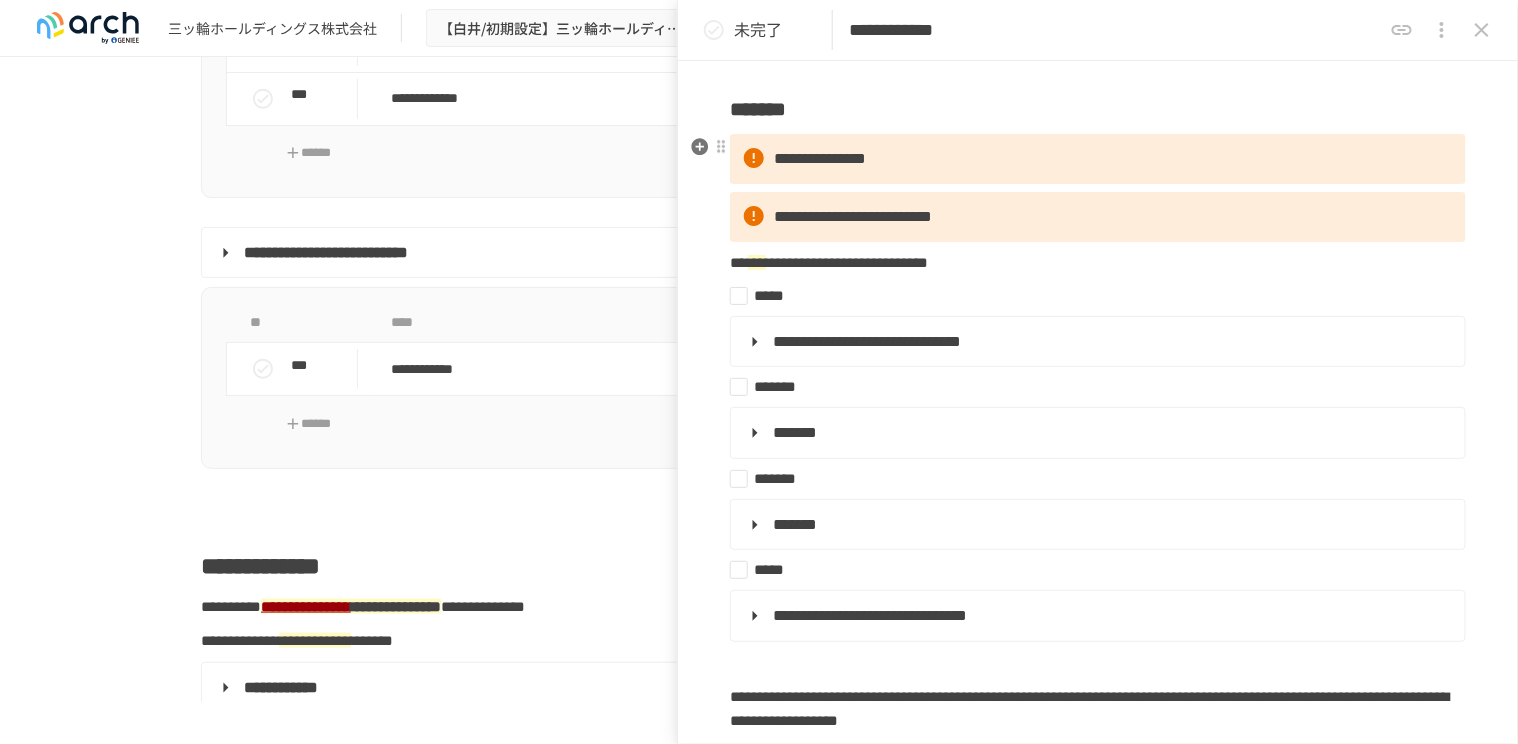 scroll, scrollTop: 90, scrollLeft: 0, axis: vertical 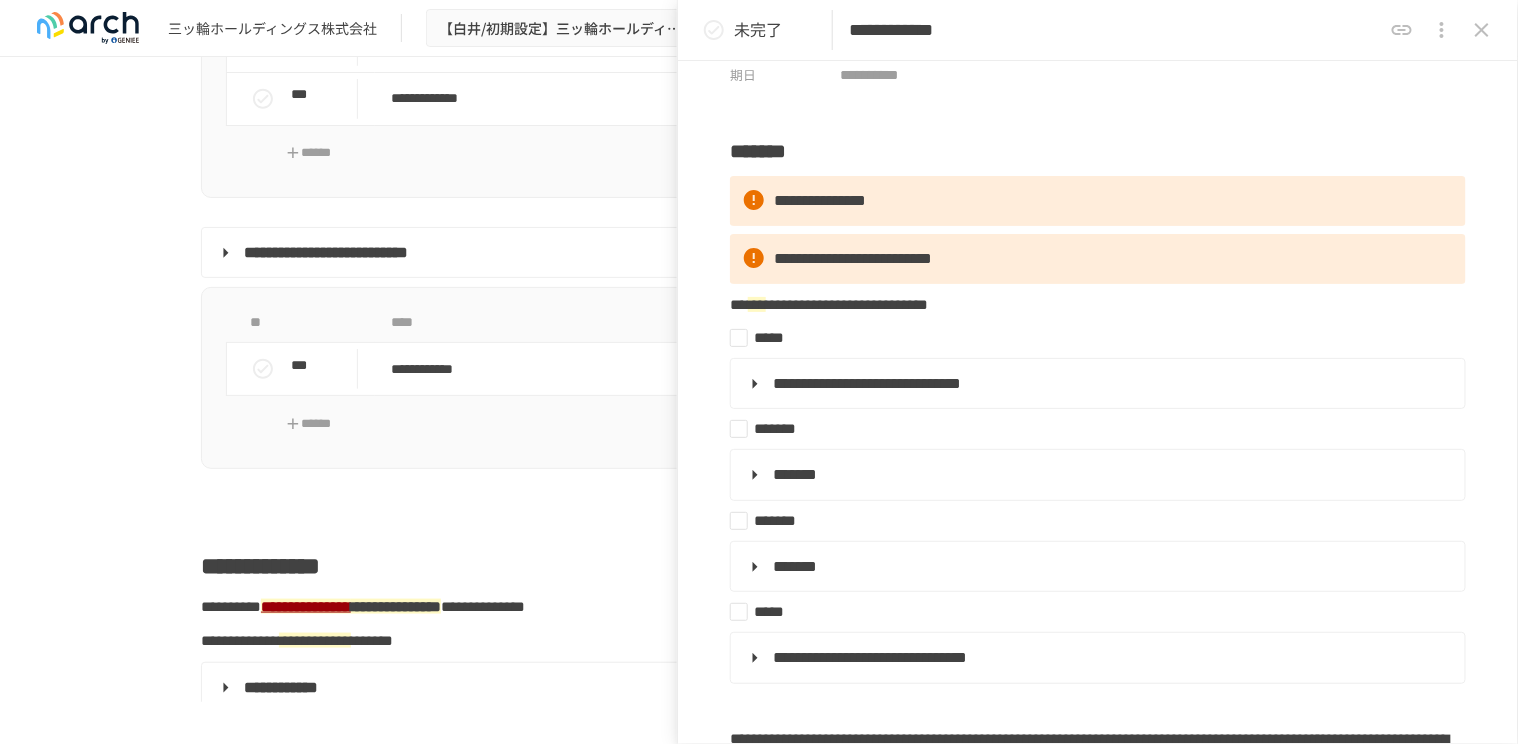 click 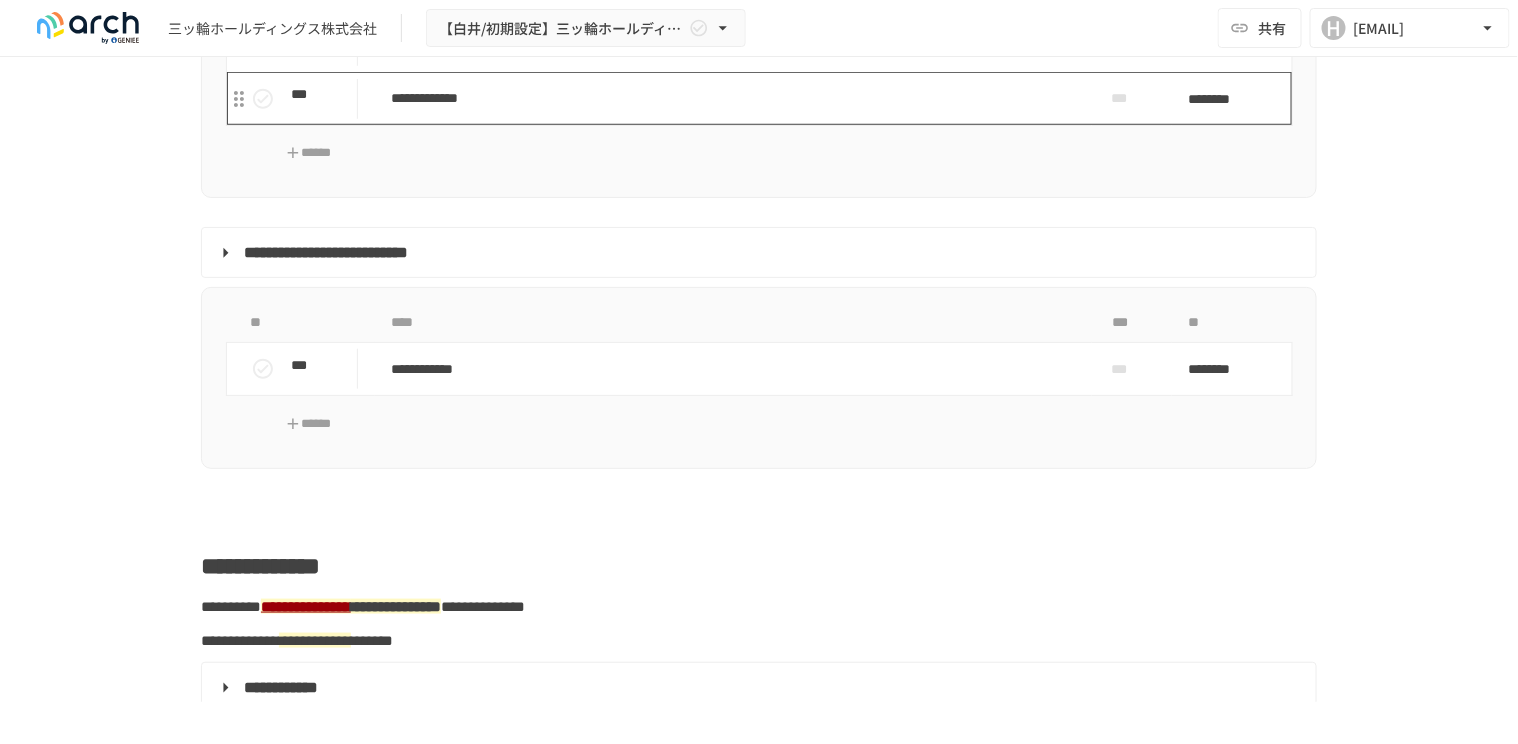 click on "**********" at bounding box center [733, 98] 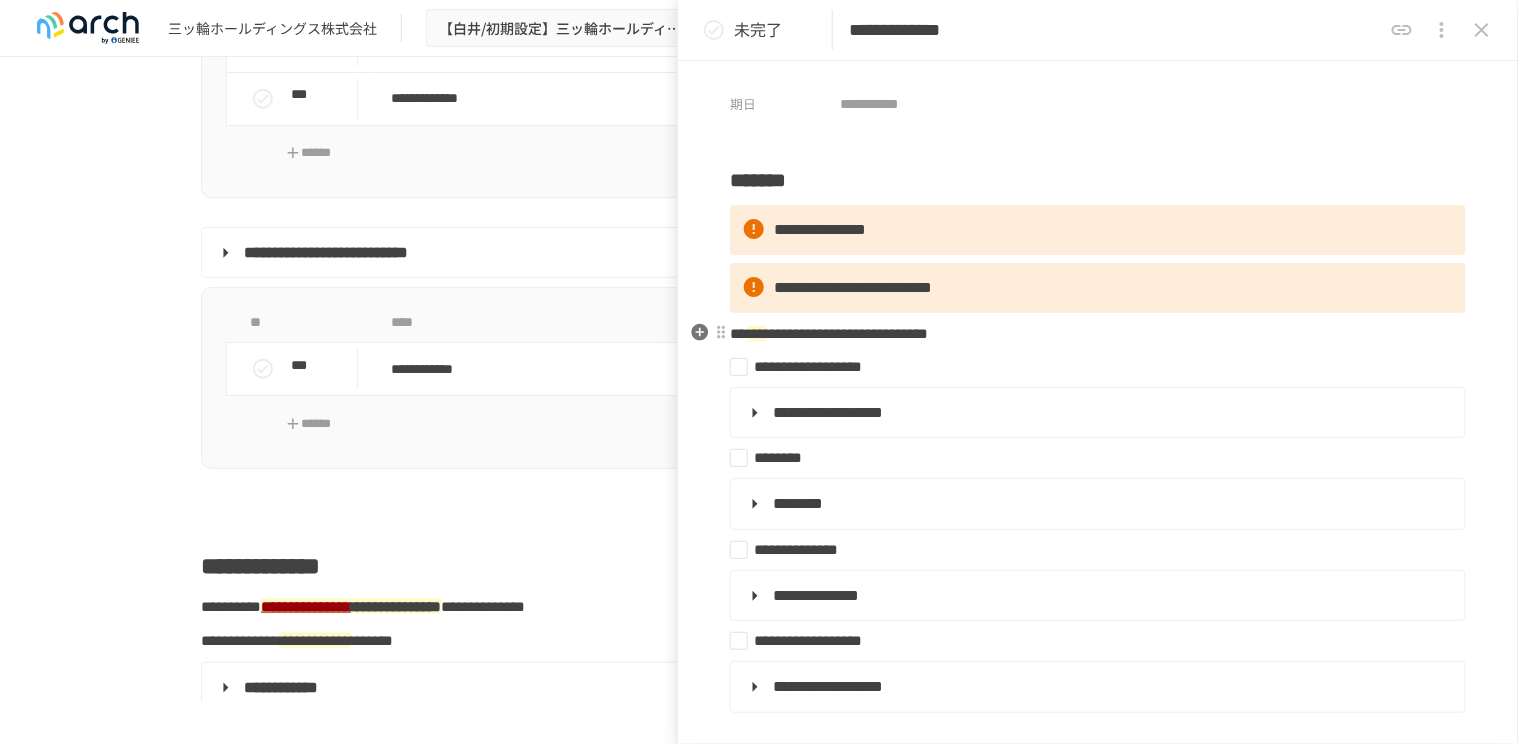 scroll, scrollTop: 90, scrollLeft: 0, axis: vertical 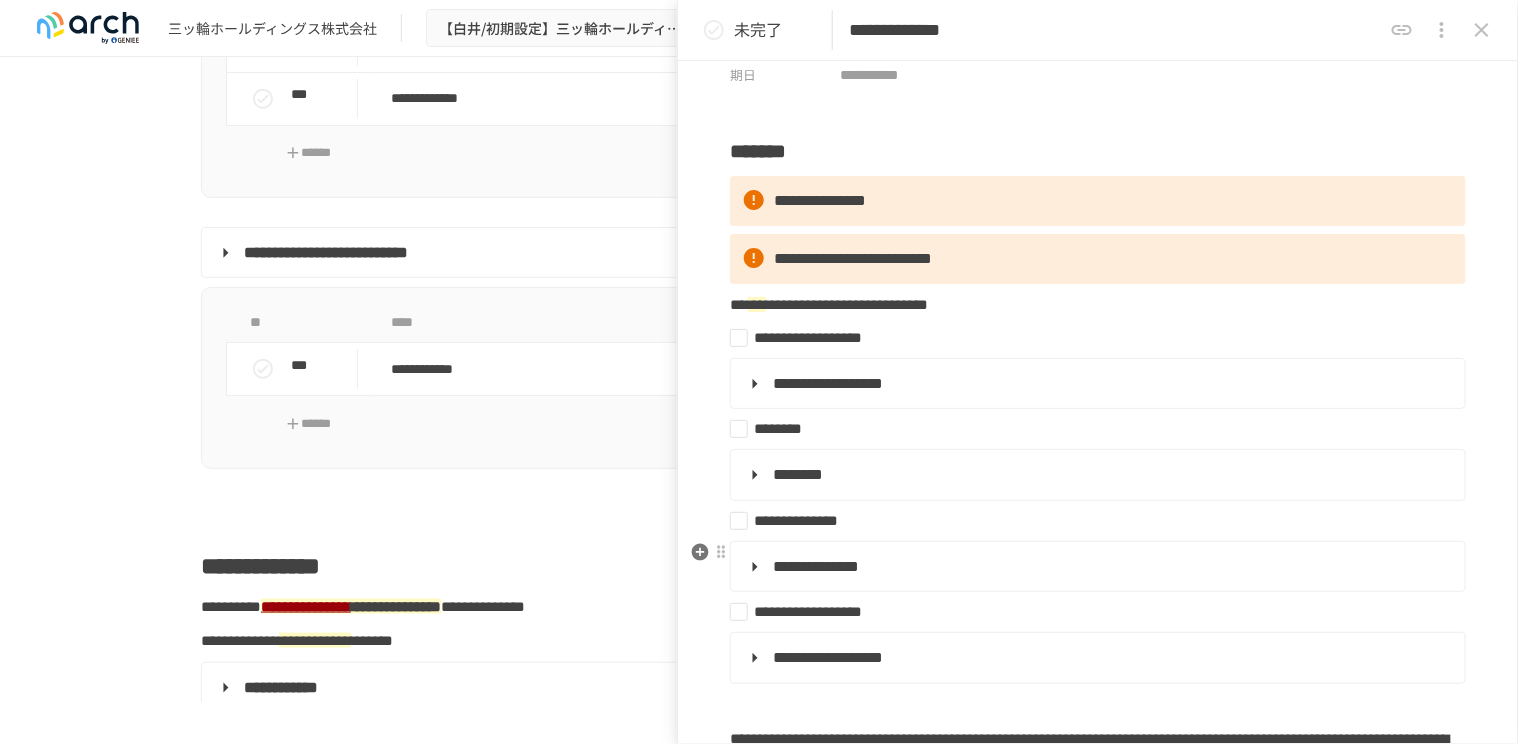 click on "**********" at bounding box center [1096, 567] 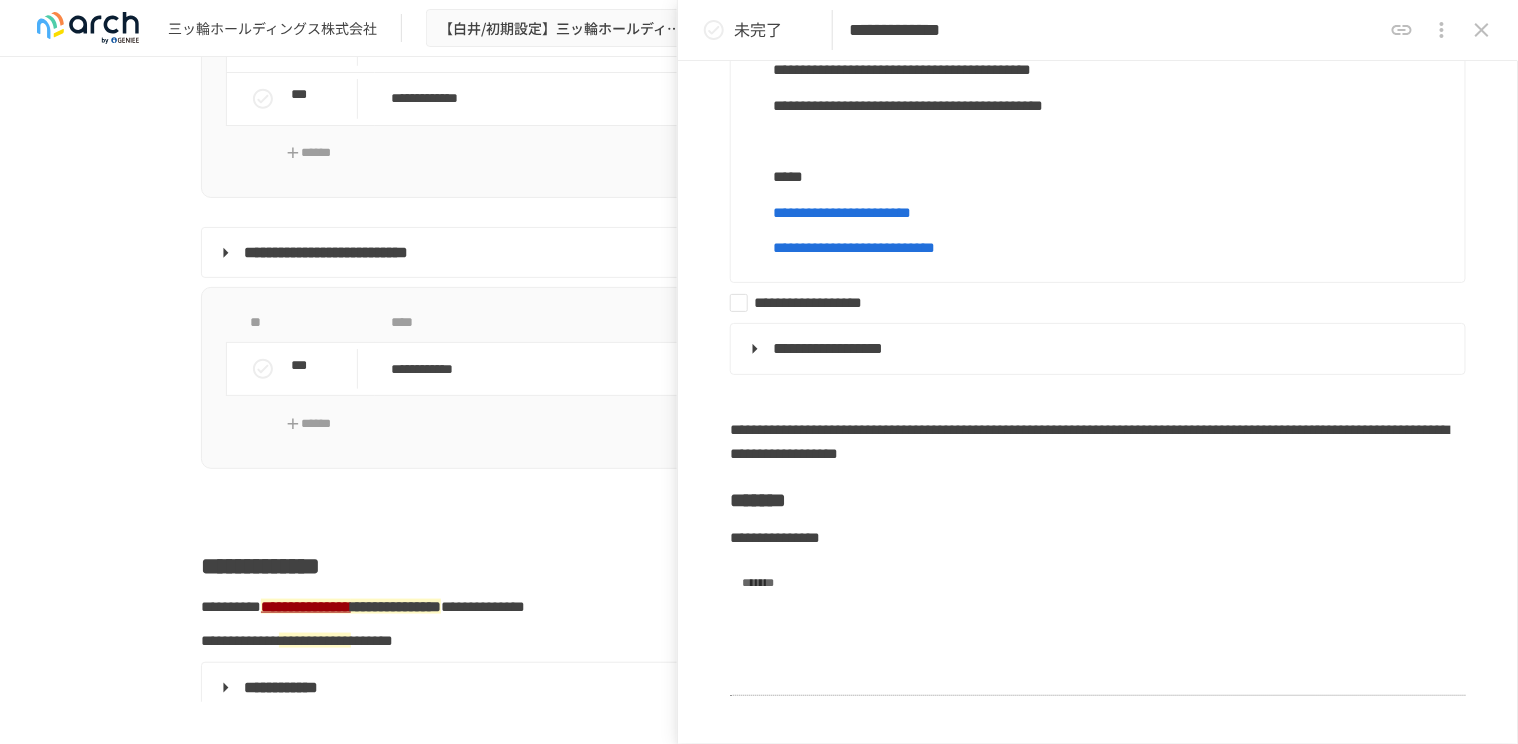 scroll, scrollTop: 636, scrollLeft: 0, axis: vertical 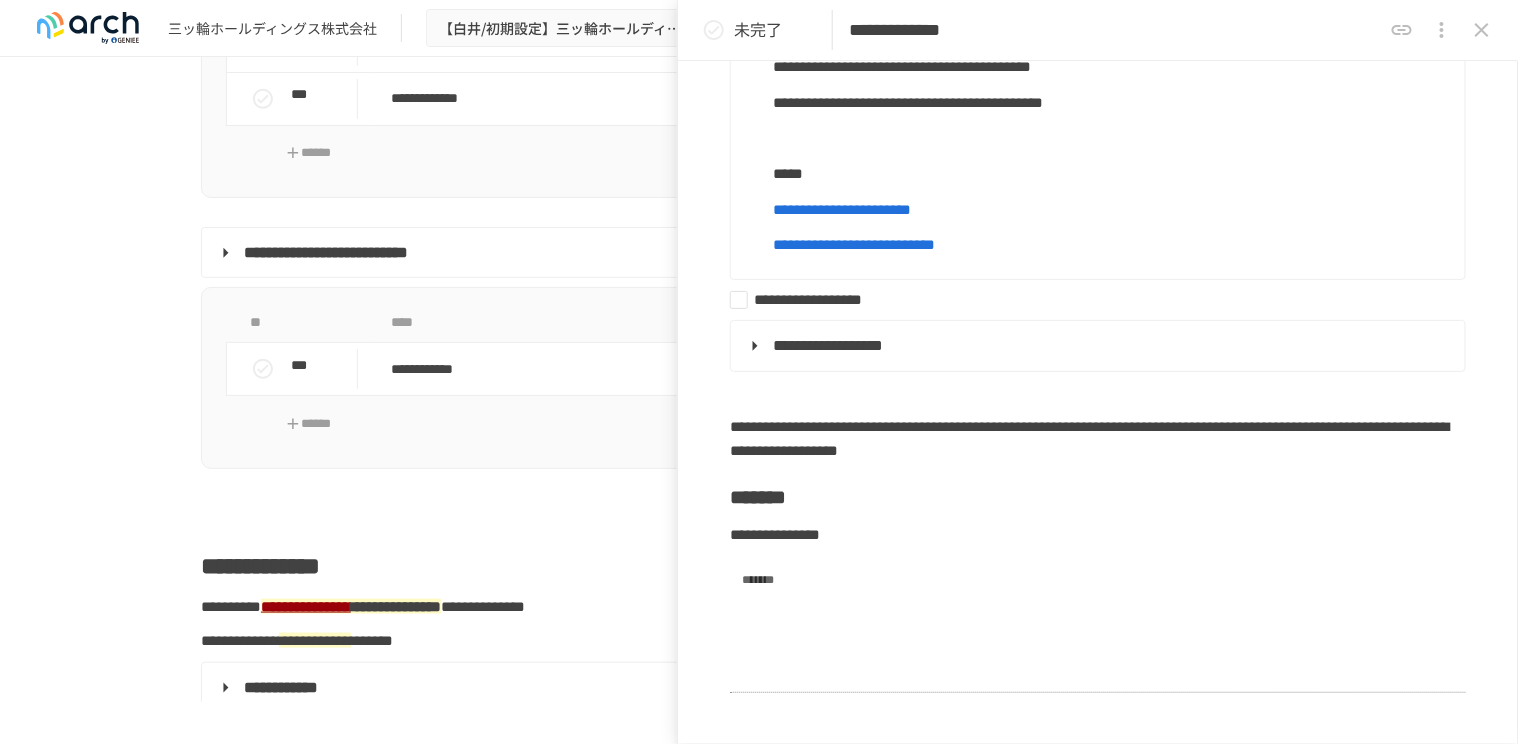 click 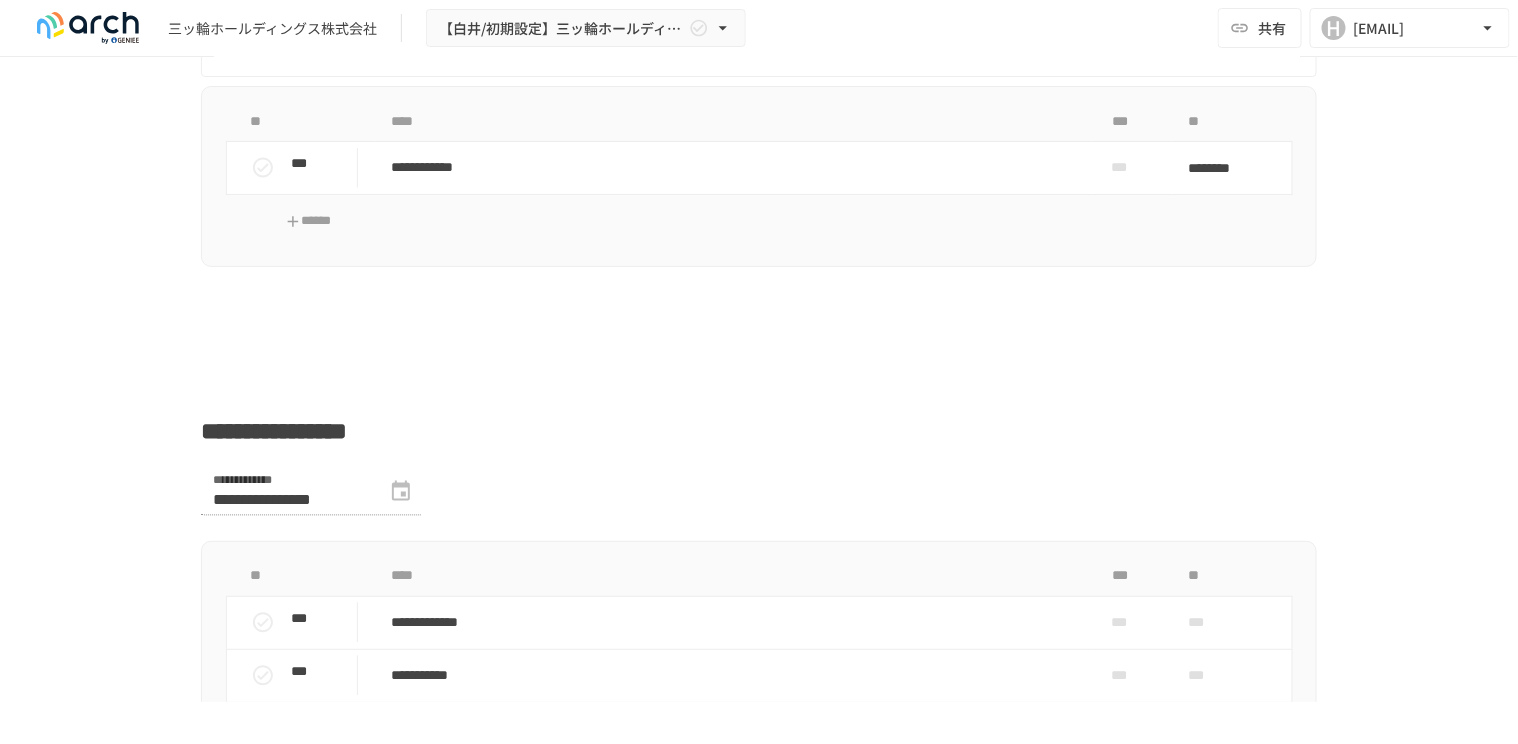 scroll, scrollTop: 4000, scrollLeft: 0, axis: vertical 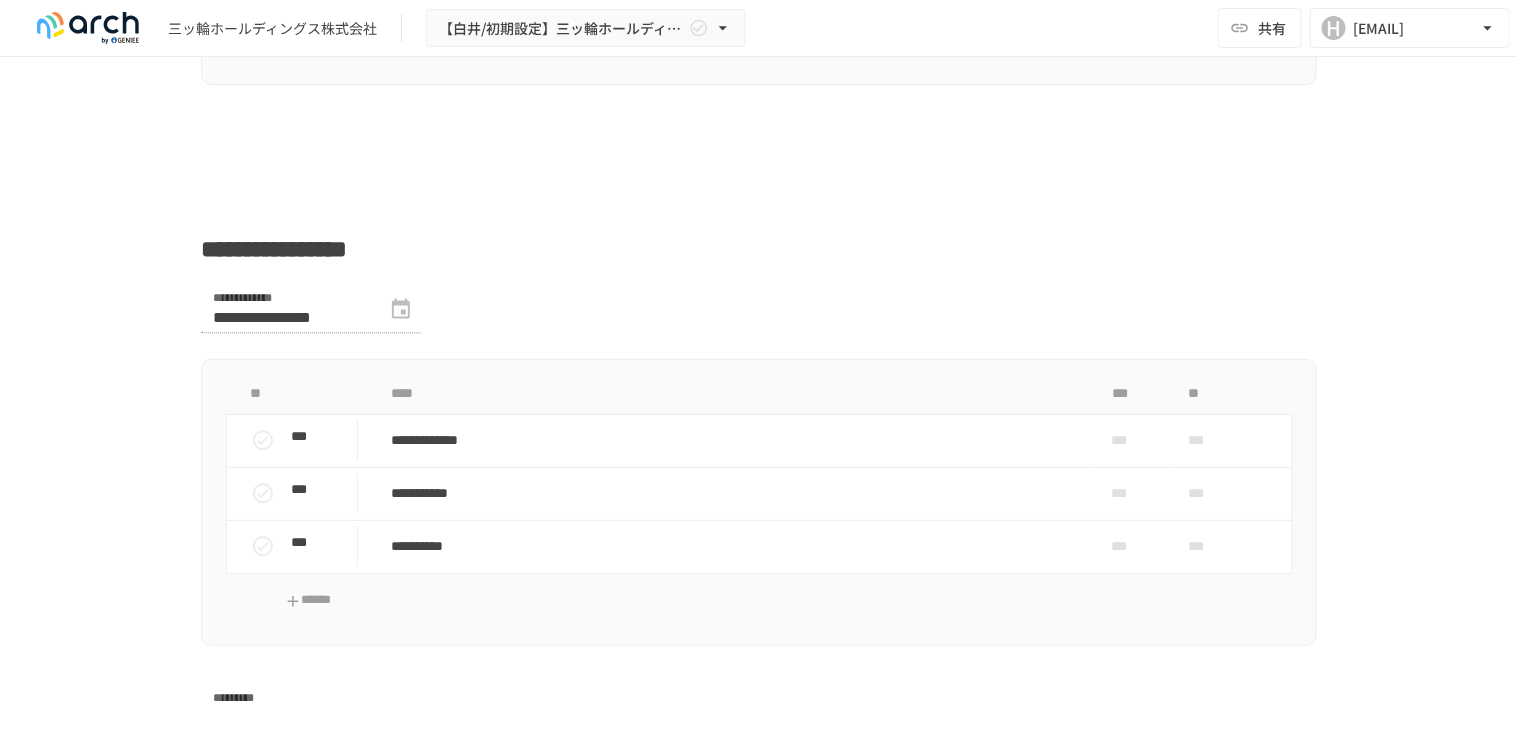 click on "**********" at bounding box center [733, -15] 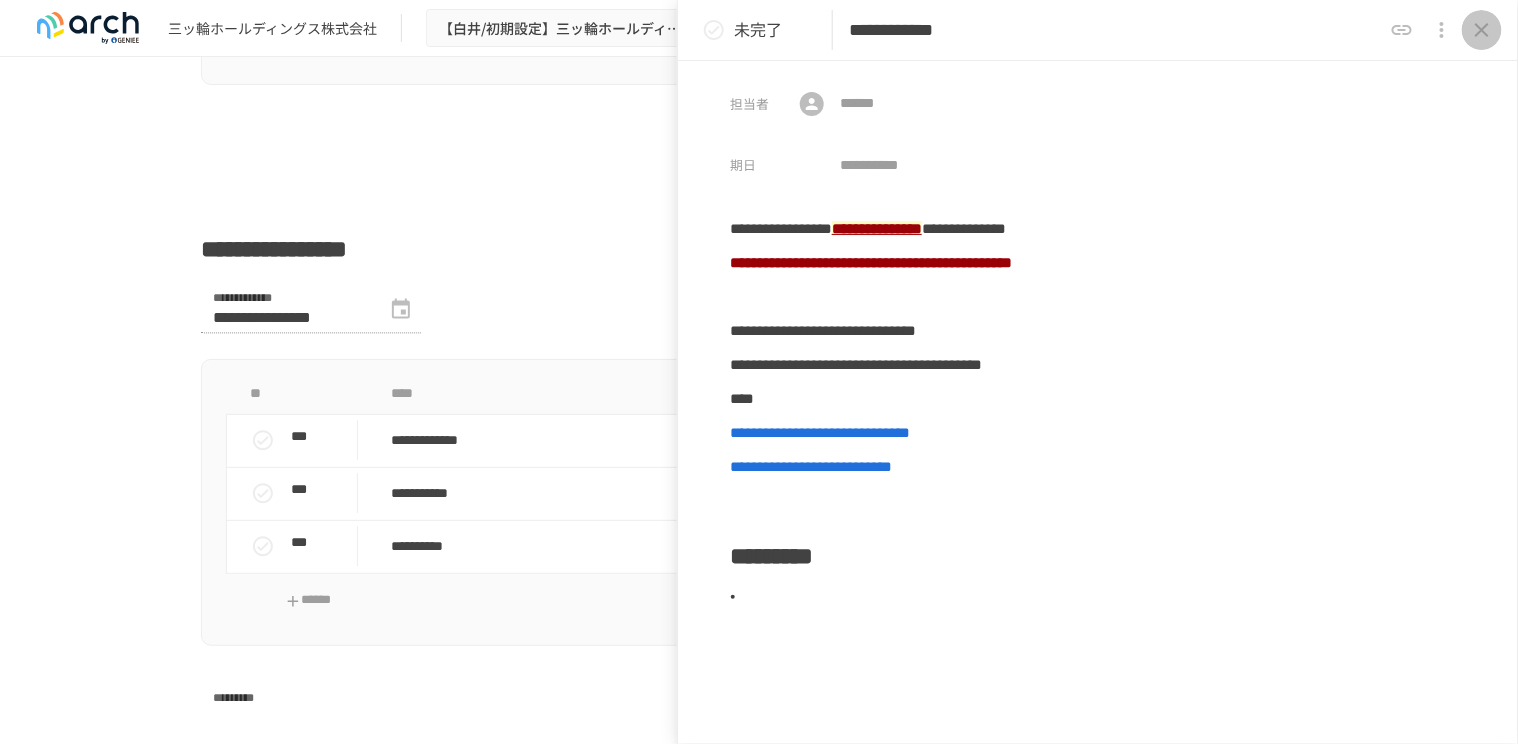 click 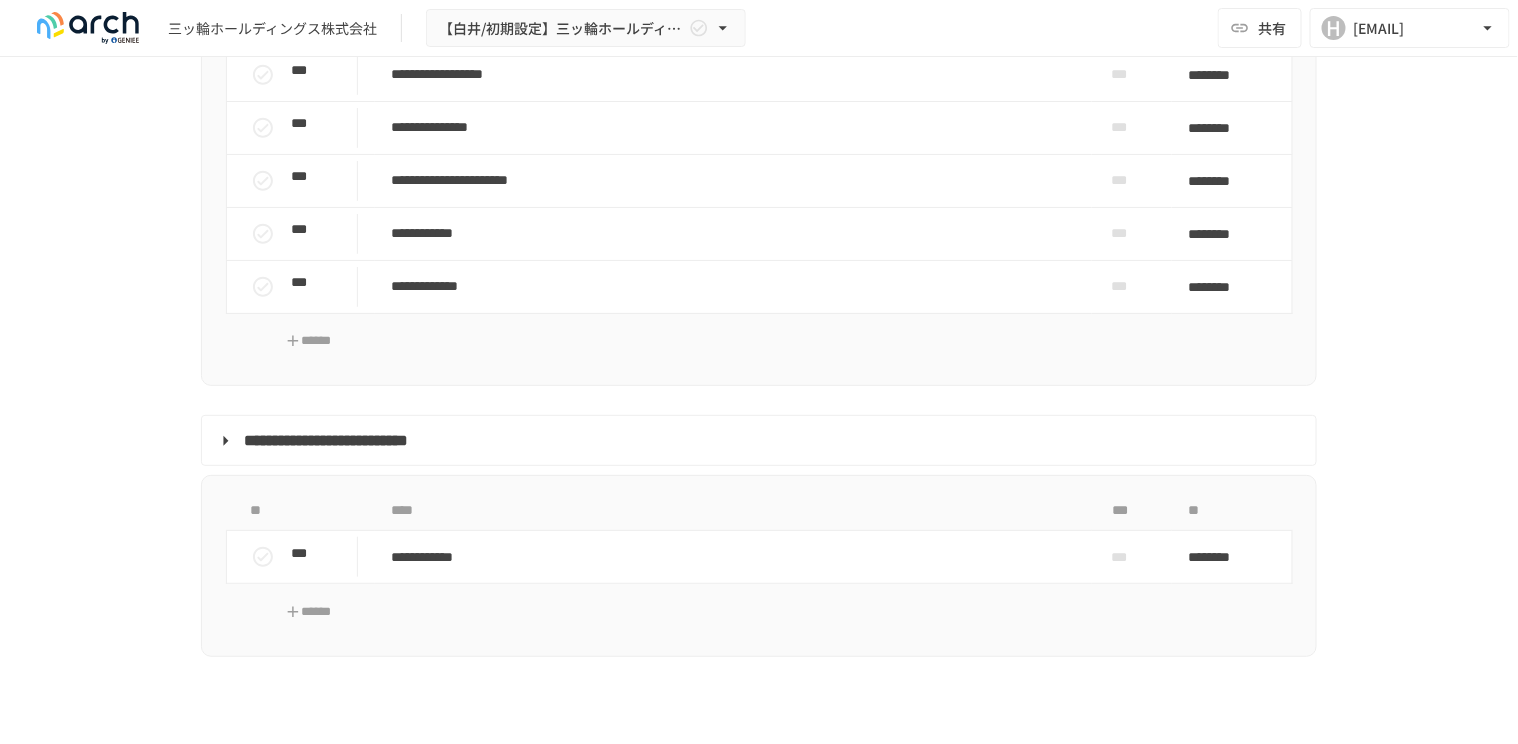 scroll, scrollTop: 2995, scrollLeft: 0, axis: vertical 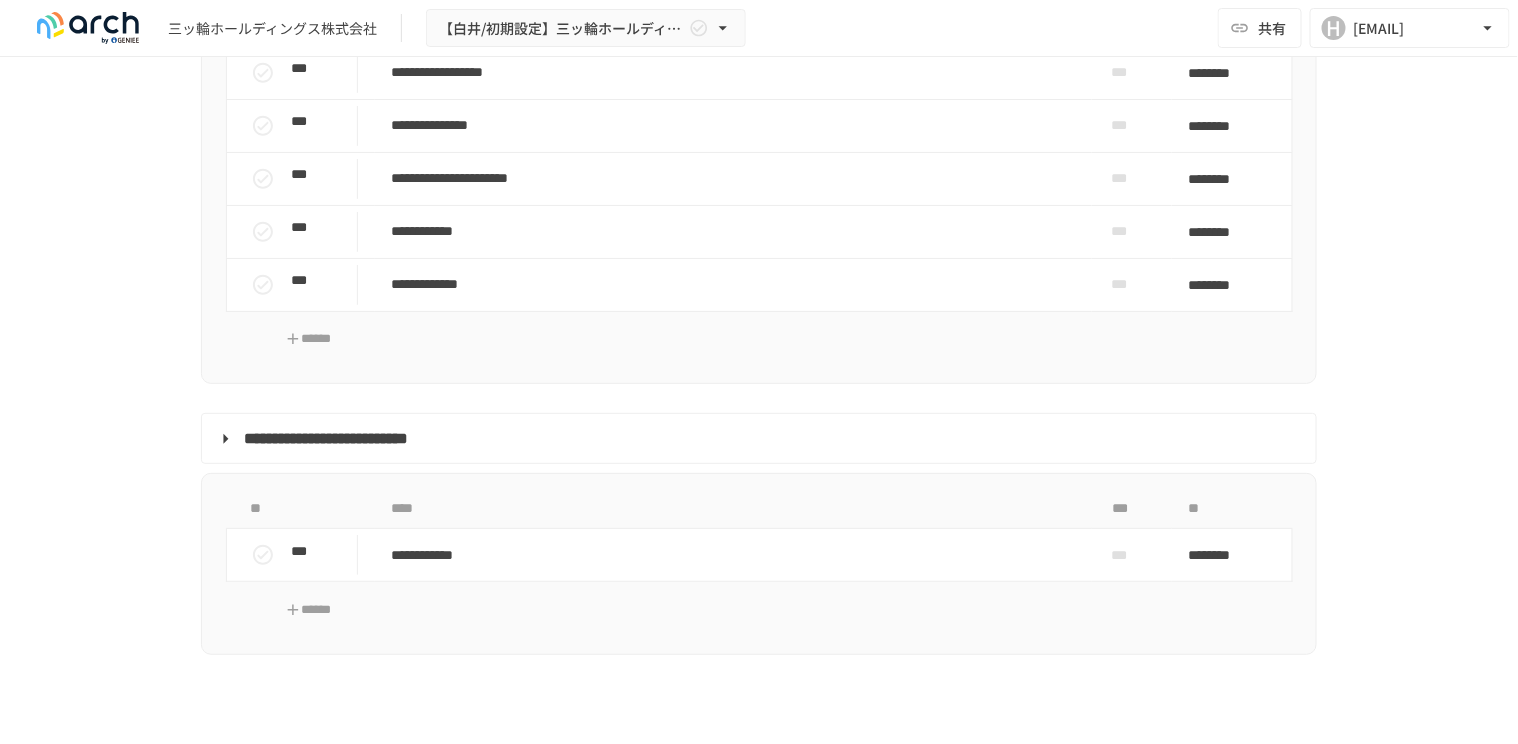 click on "[CREDIT_CARD]" at bounding box center [759, 108] 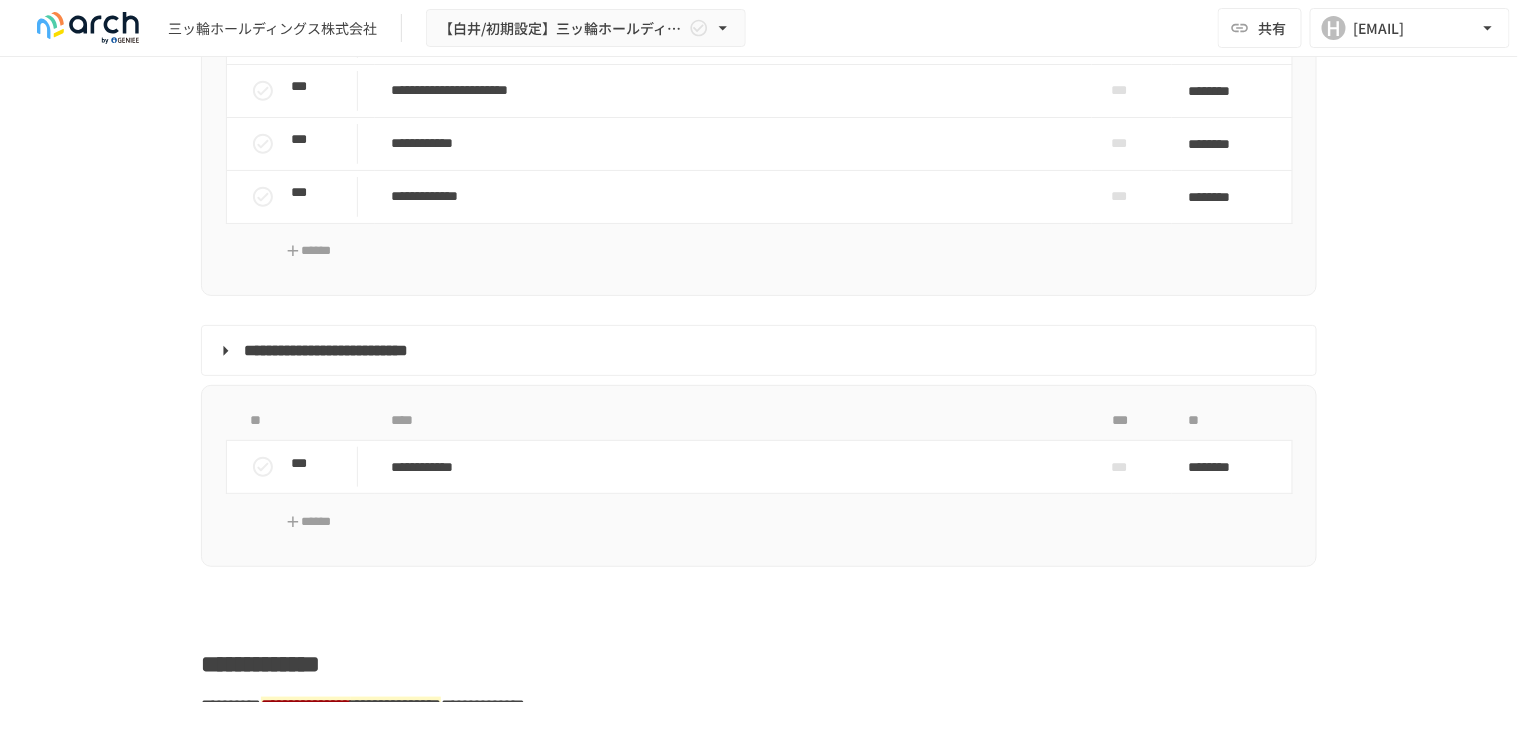 scroll, scrollTop: 3086, scrollLeft: 0, axis: vertical 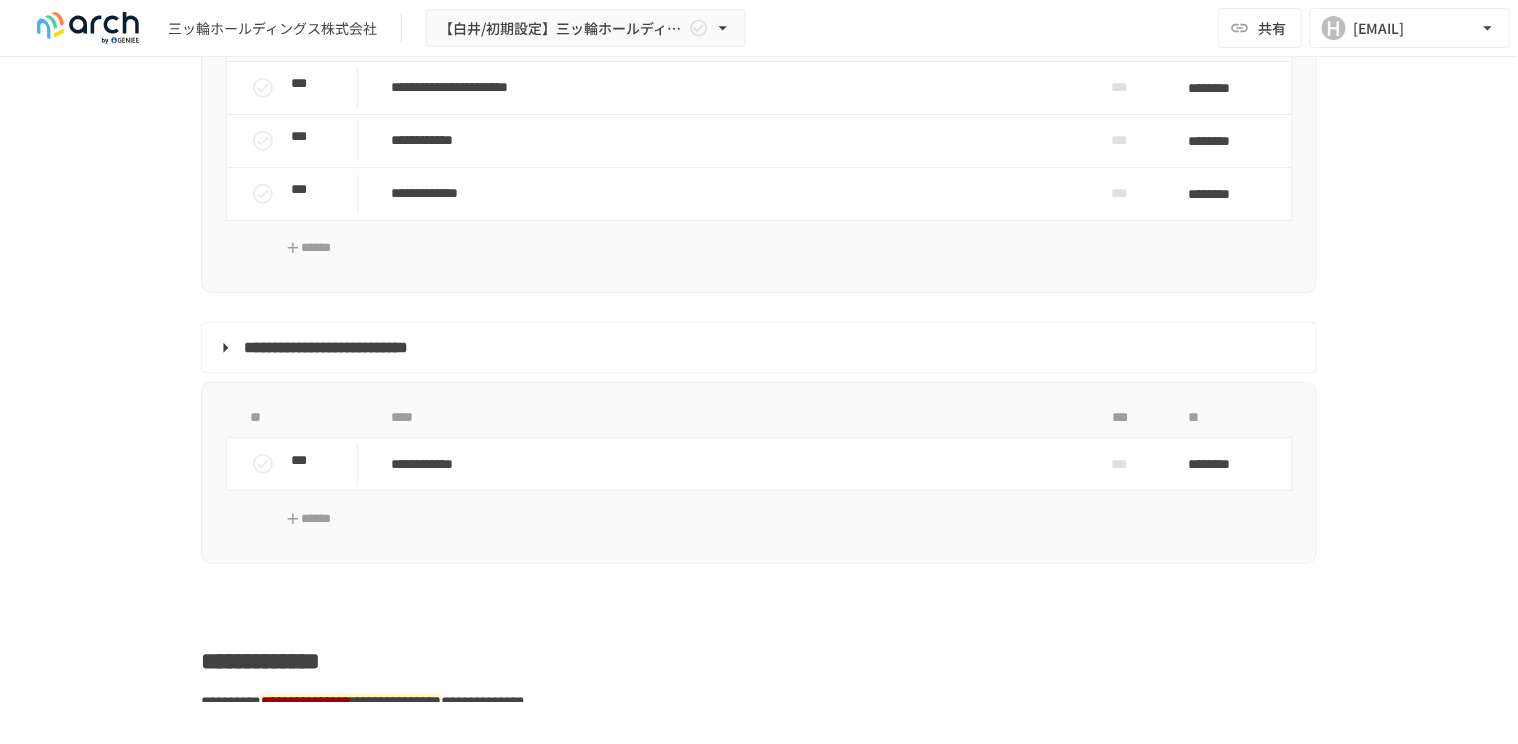click on "**********" at bounding box center [733, -72] 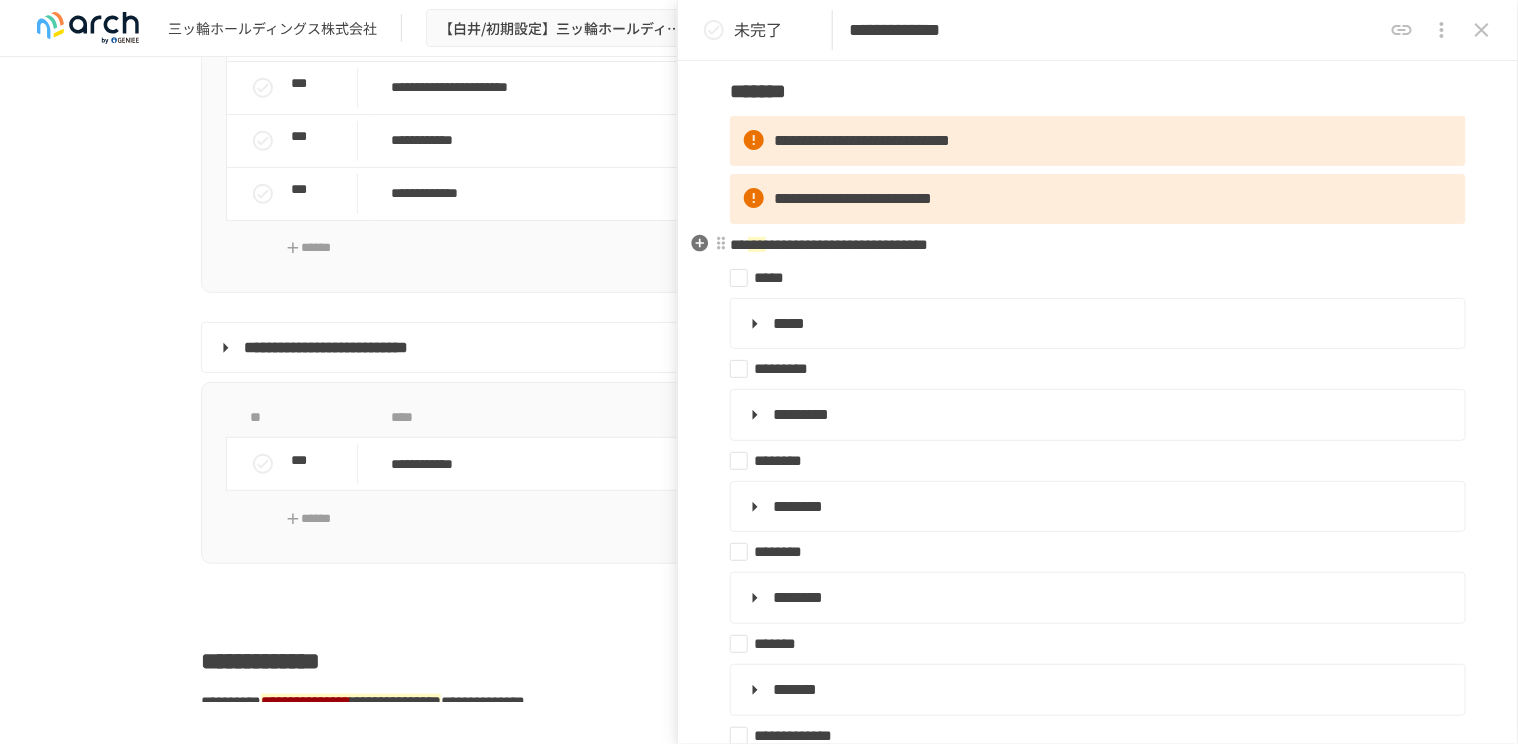 scroll, scrollTop: 90, scrollLeft: 0, axis: vertical 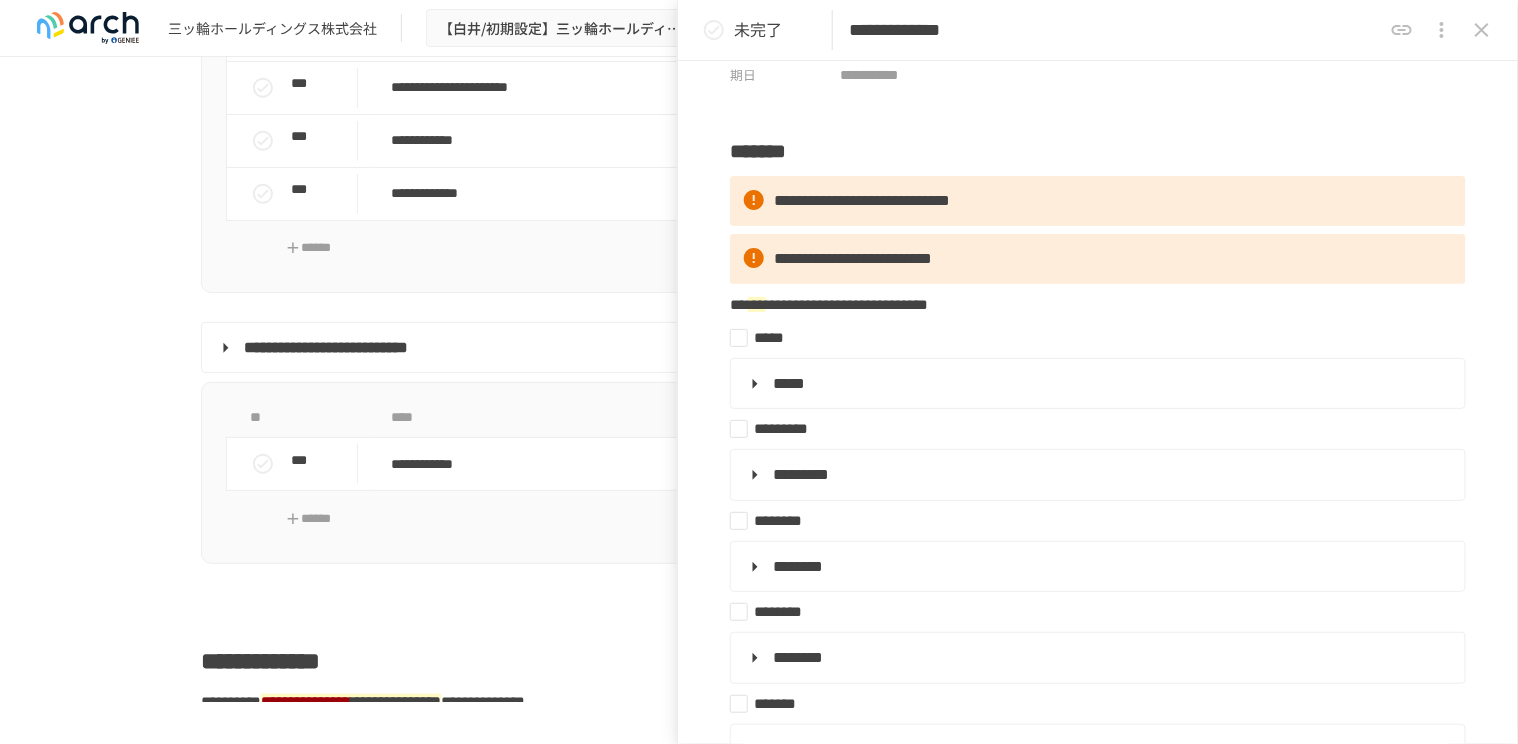 click on "**********" at bounding box center [733, -125] 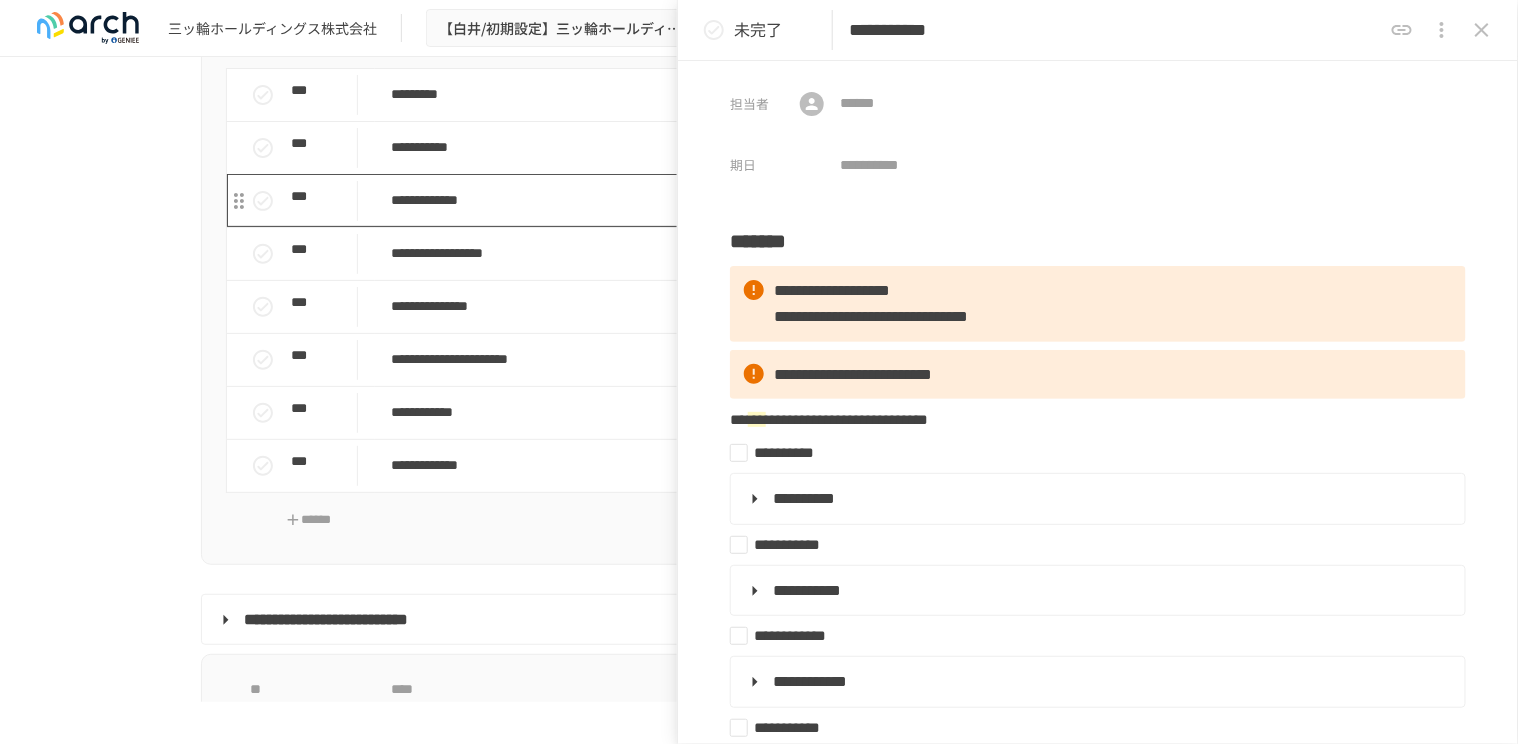 scroll, scrollTop: 2813, scrollLeft: 0, axis: vertical 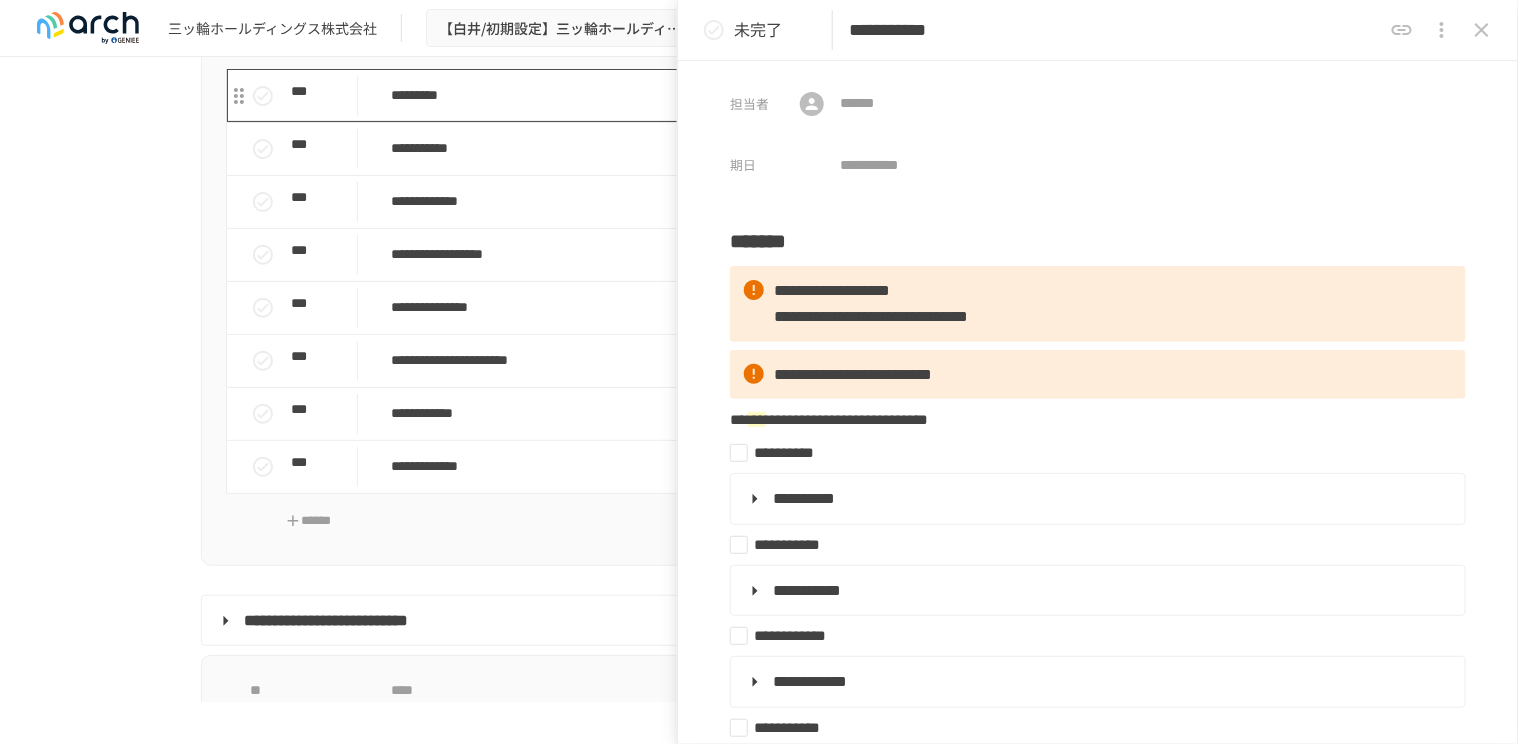 click on "*********" at bounding box center [733, 95] 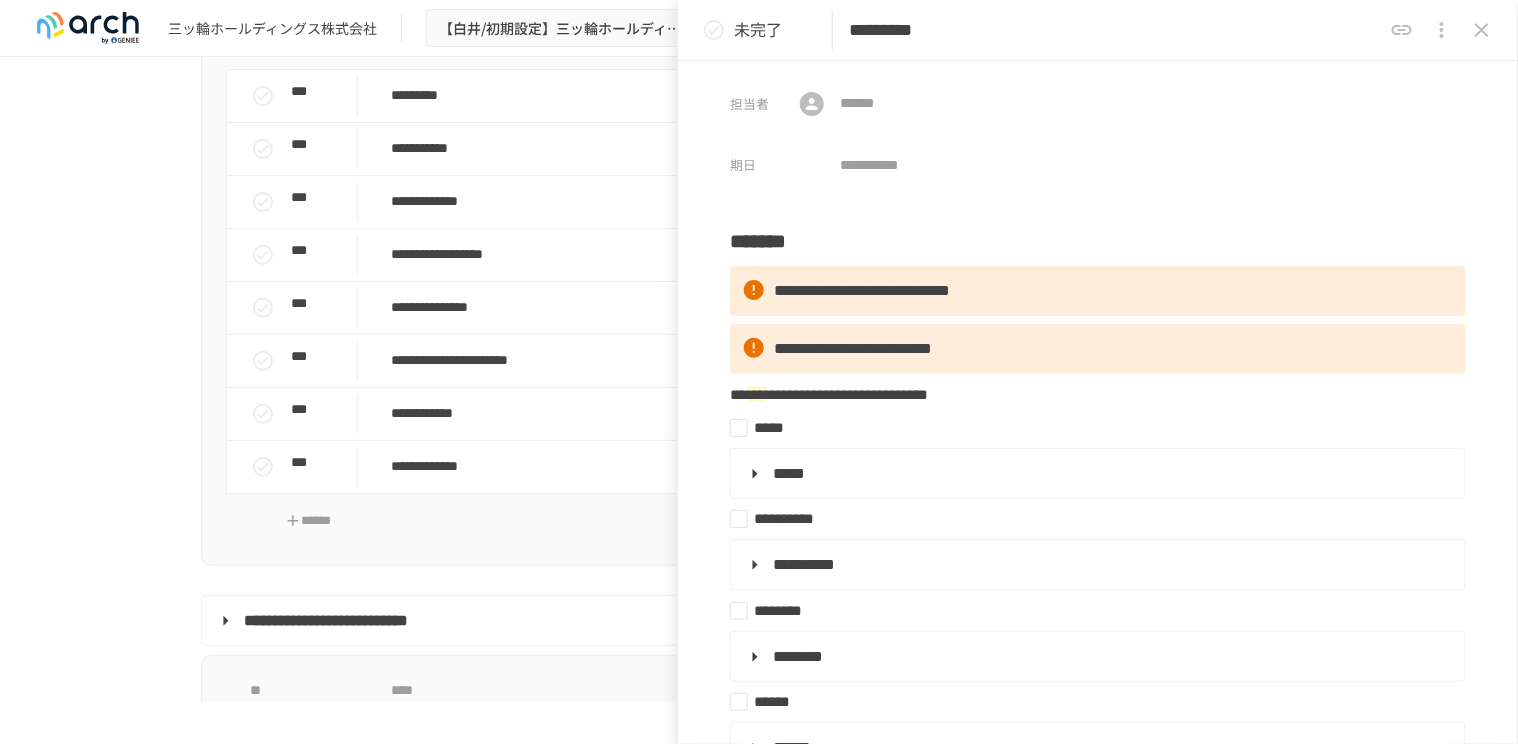 drag, startPoint x: 1246, startPoint y: 210, endPoint x: 128, endPoint y: 214, distance: 1118.0072 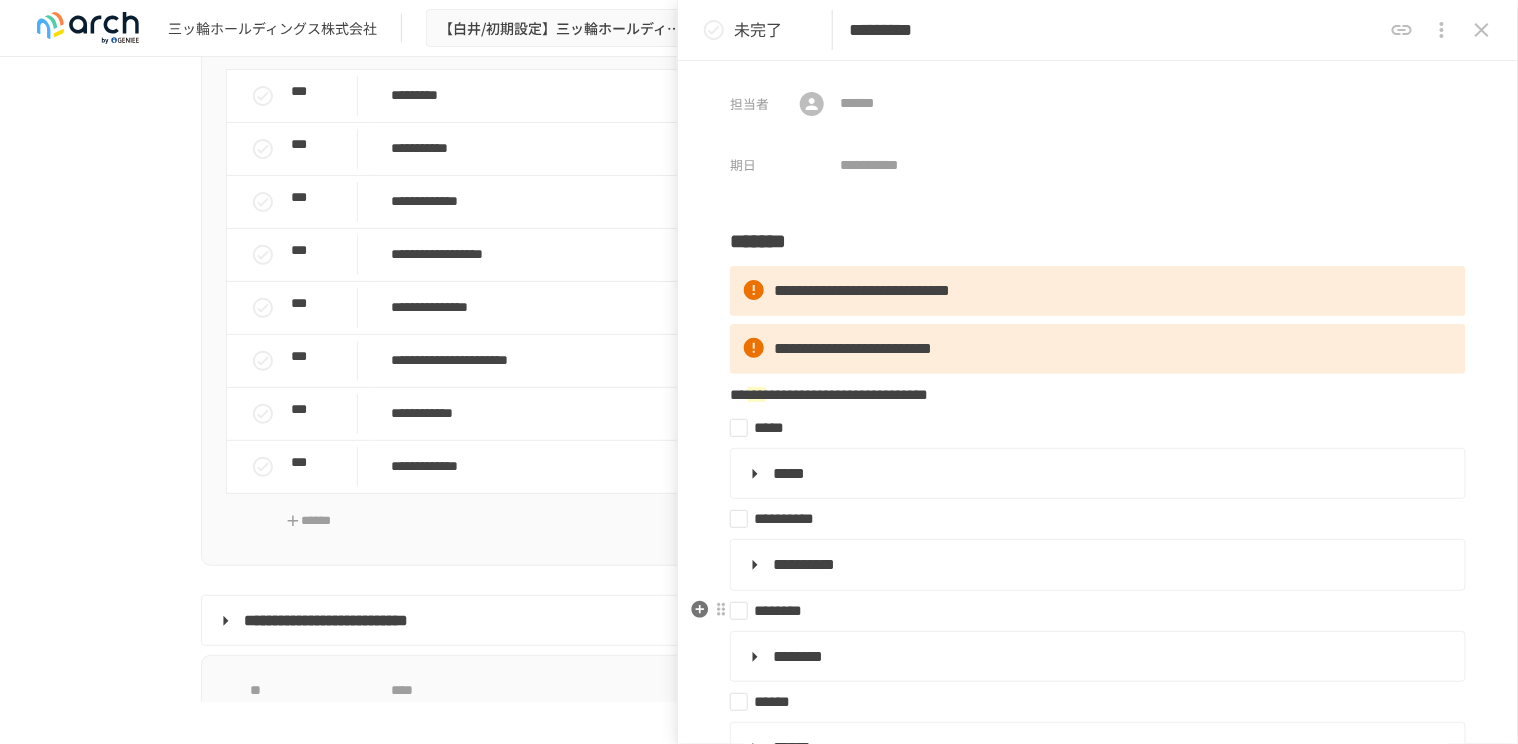 scroll, scrollTop: 90, scrollLeft: 0, axis: vertical 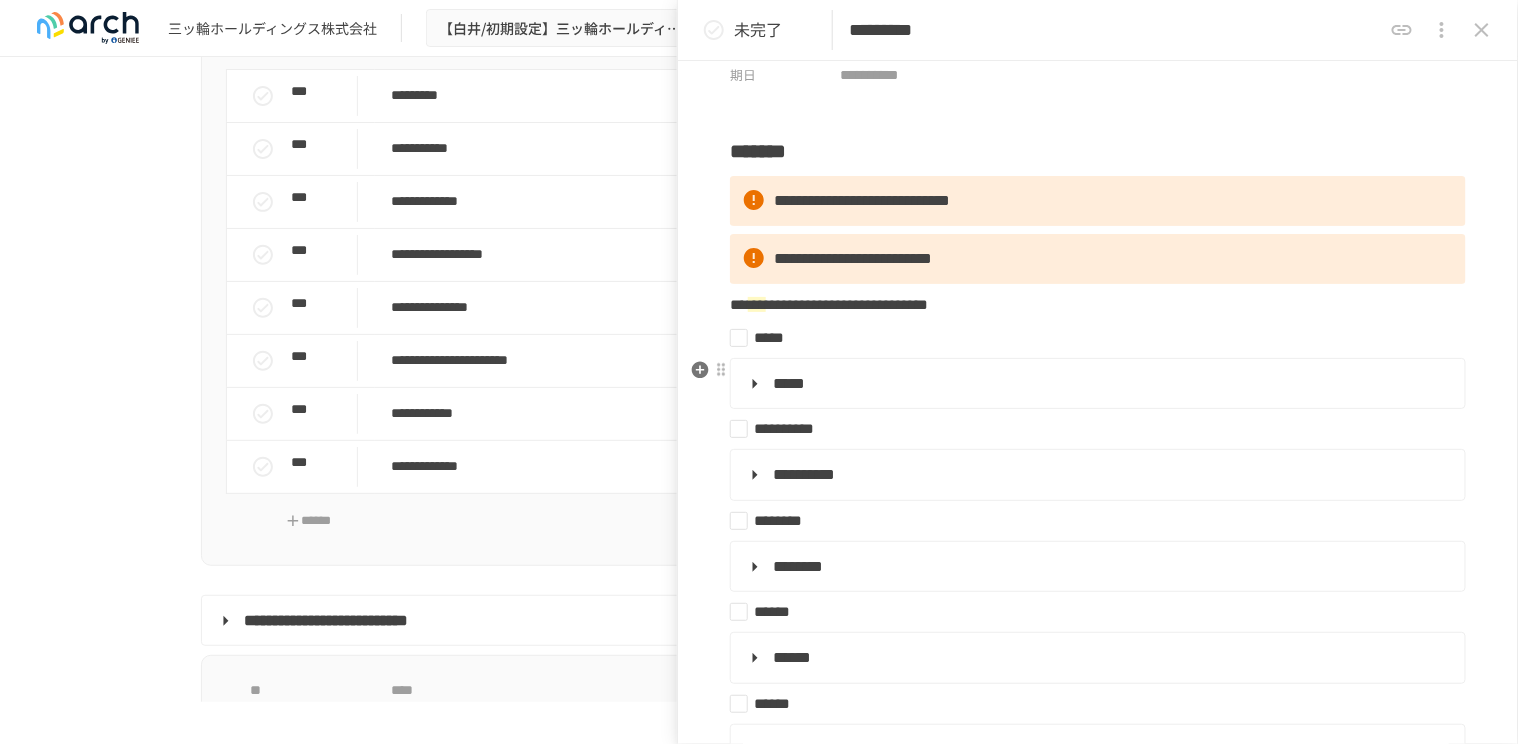 click on "*****" at bounding box center [1096, 384] 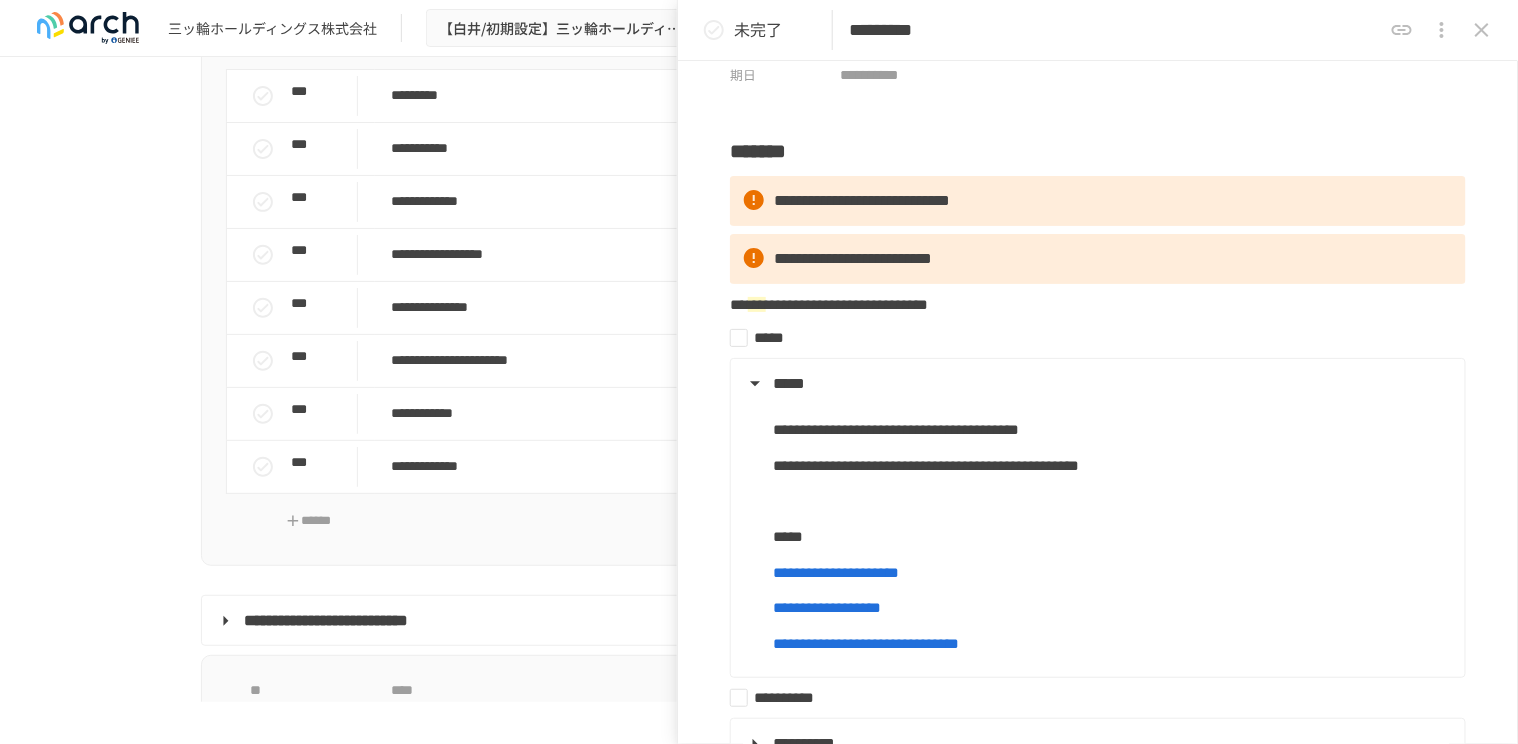 click 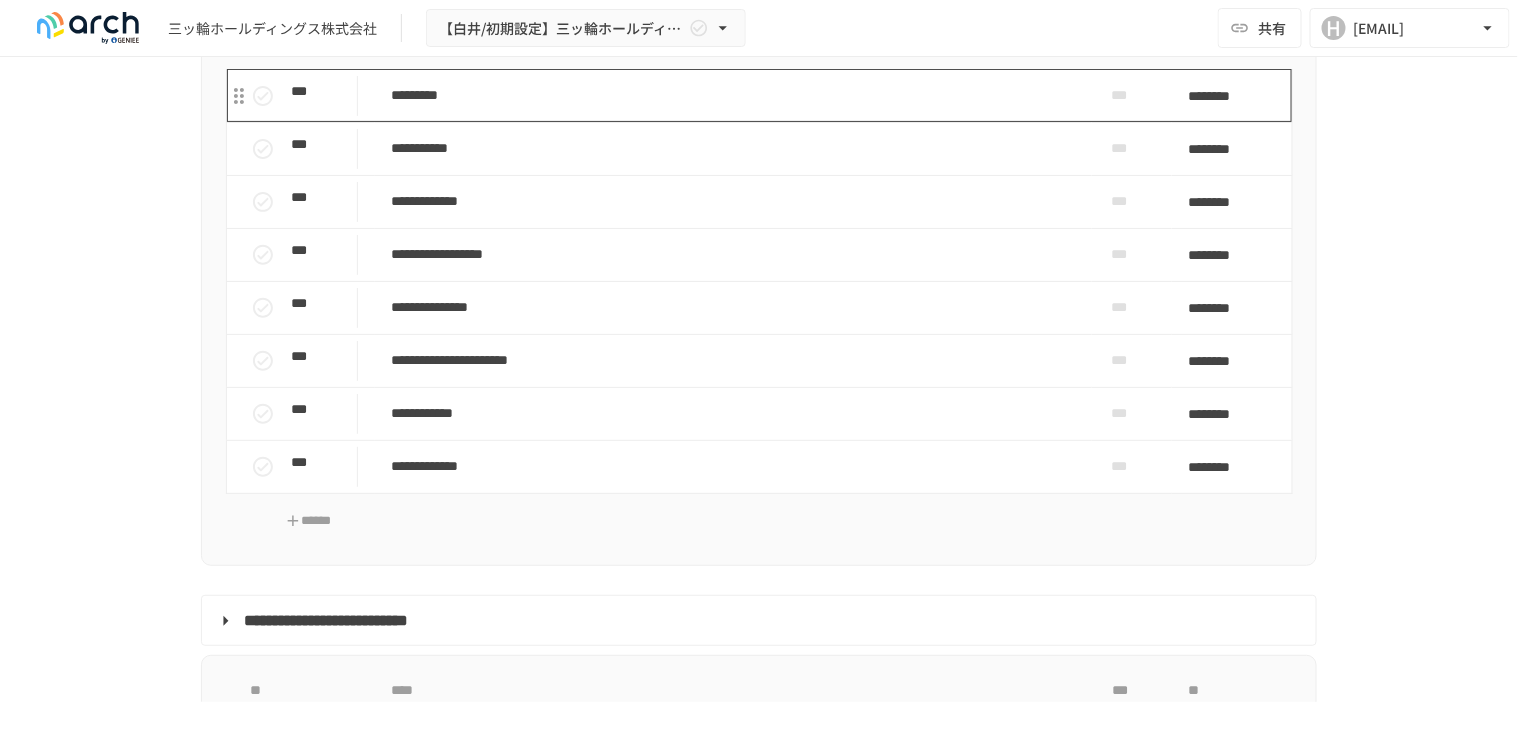 click on "*********" at bounding box center (733, 95) 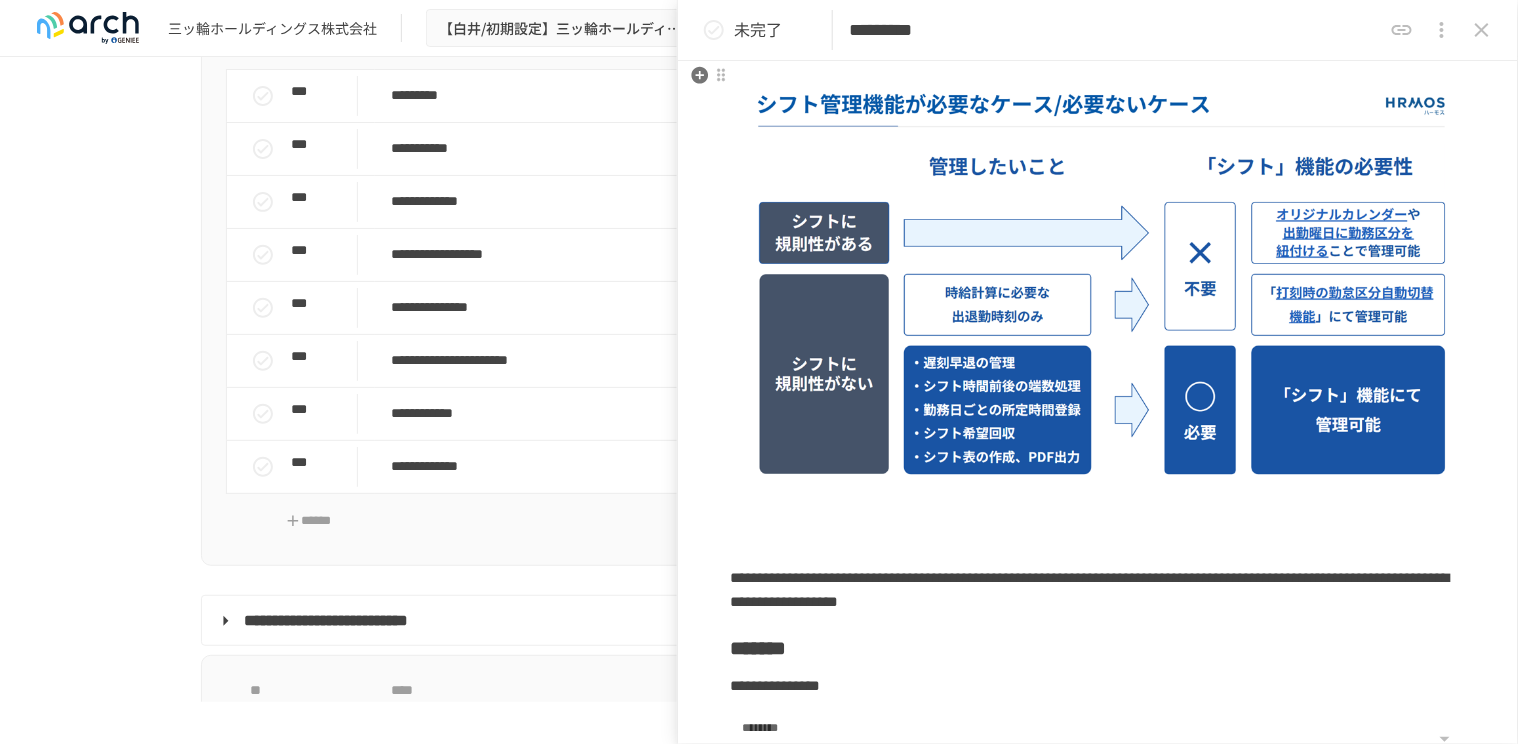 scroll, scrollTop: 1181, scrollLeft: 0, axis: vertical 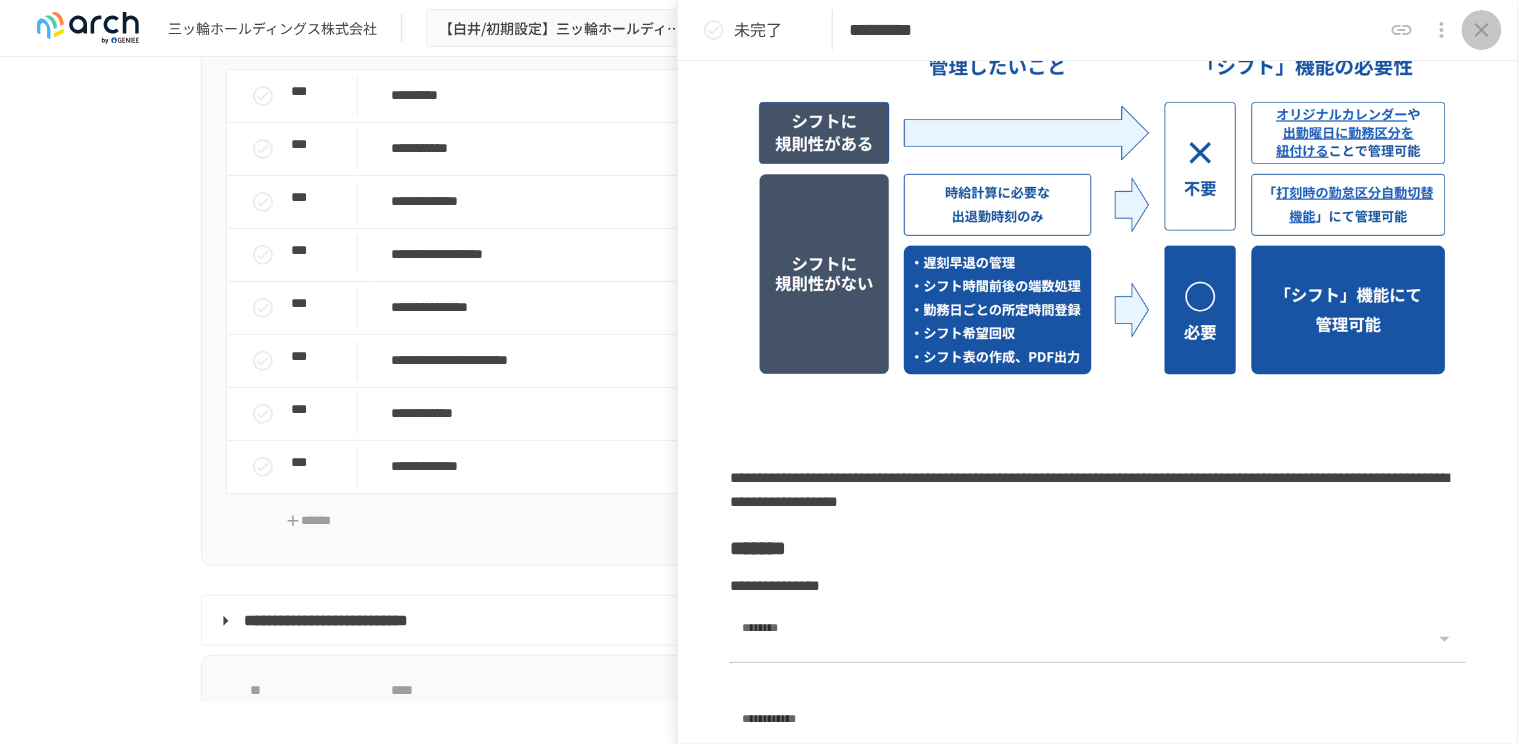 click 